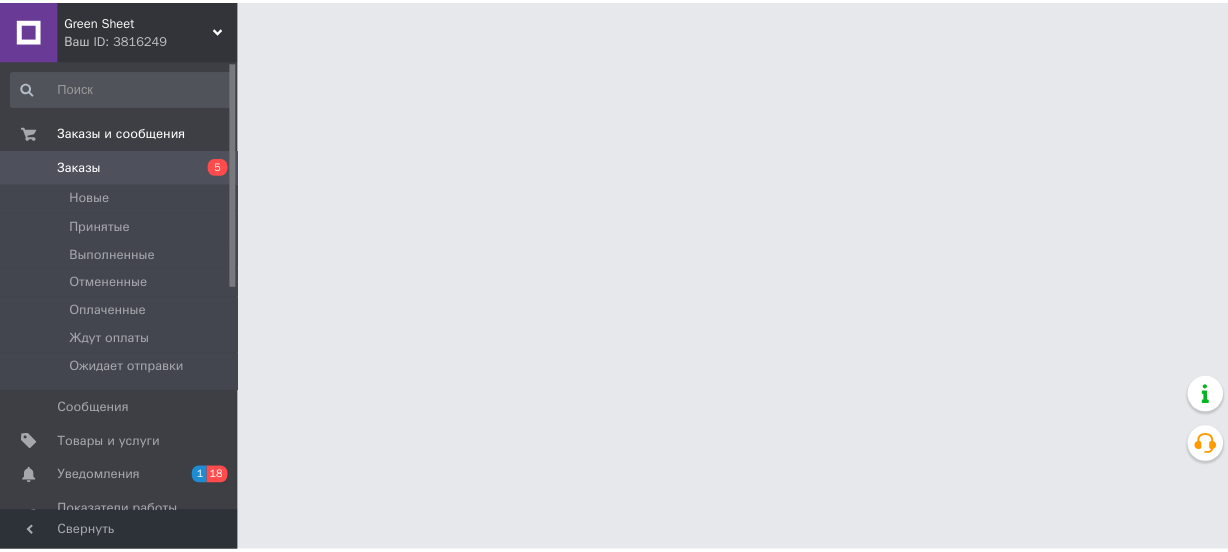 scroll, scrollTop: 0, scrollLeft: 0, axis: both 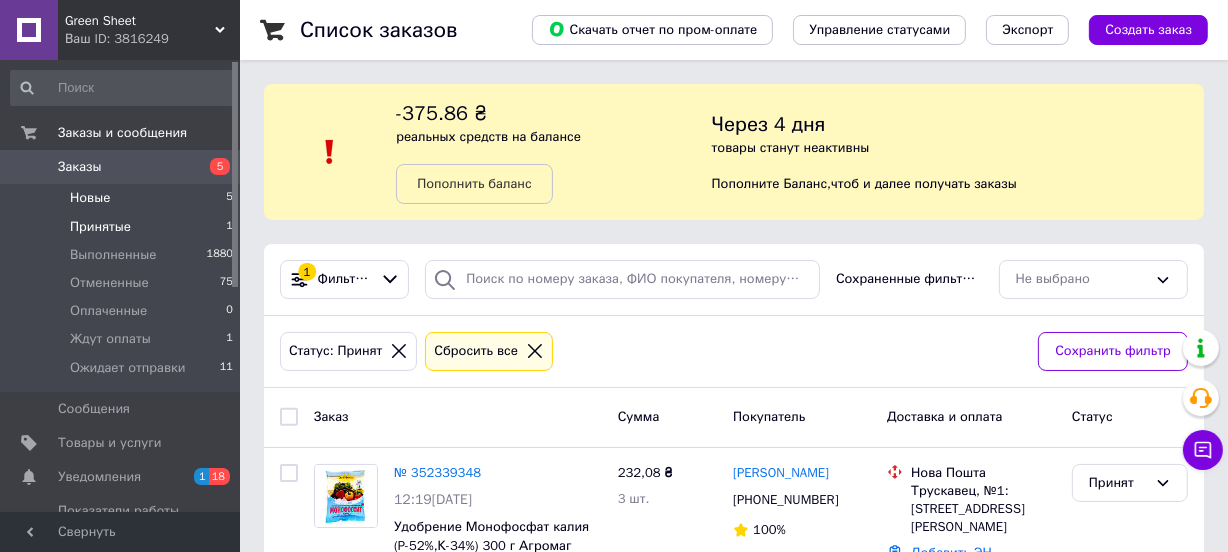click on "Новые" at bounding box center (90, 198) 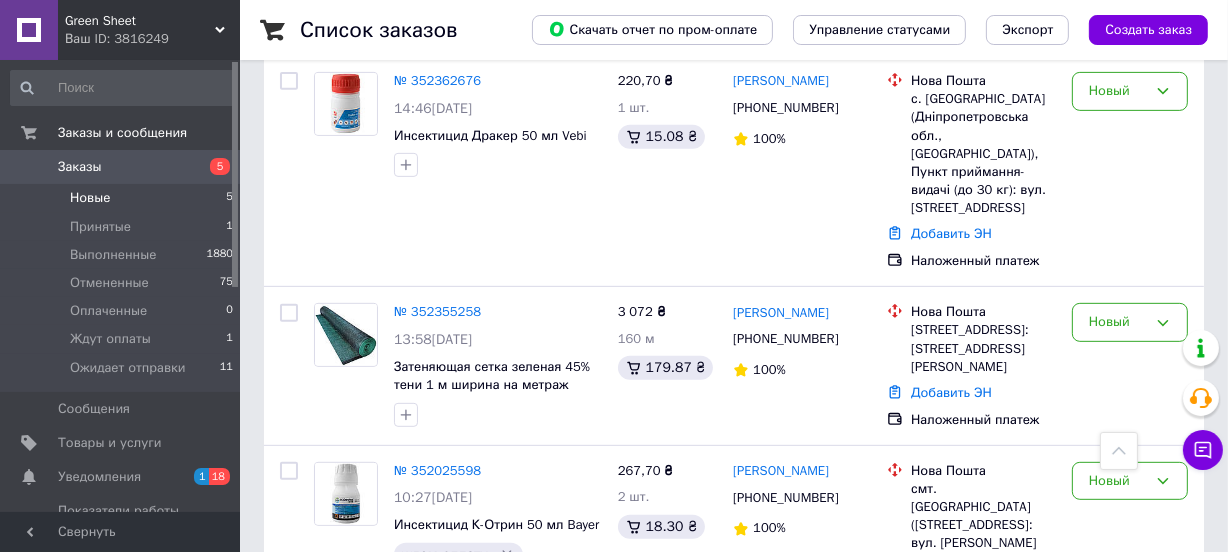 scroll, scrollTop: 840, scrollLeft: 0, axis: vertical 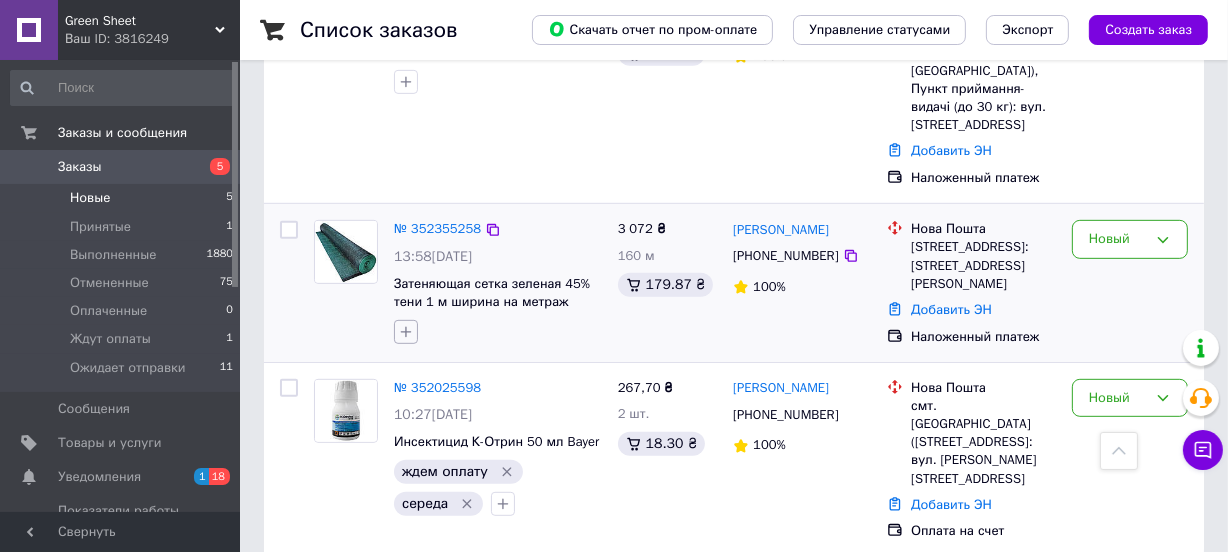 click 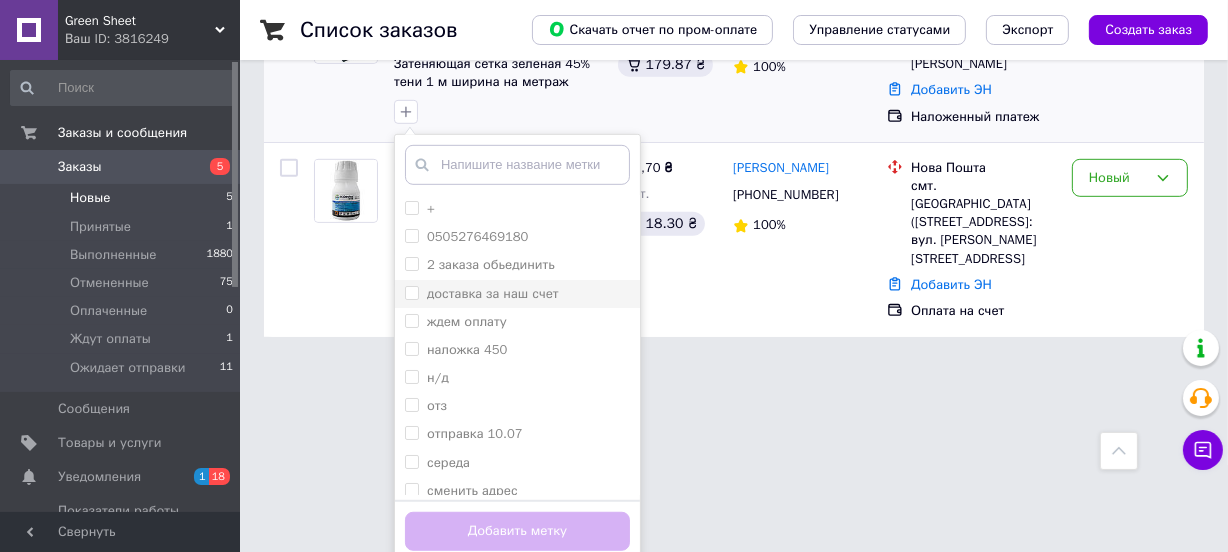 scroll, scrollTop: 1068, scrollLeft: 0, axis: vertical 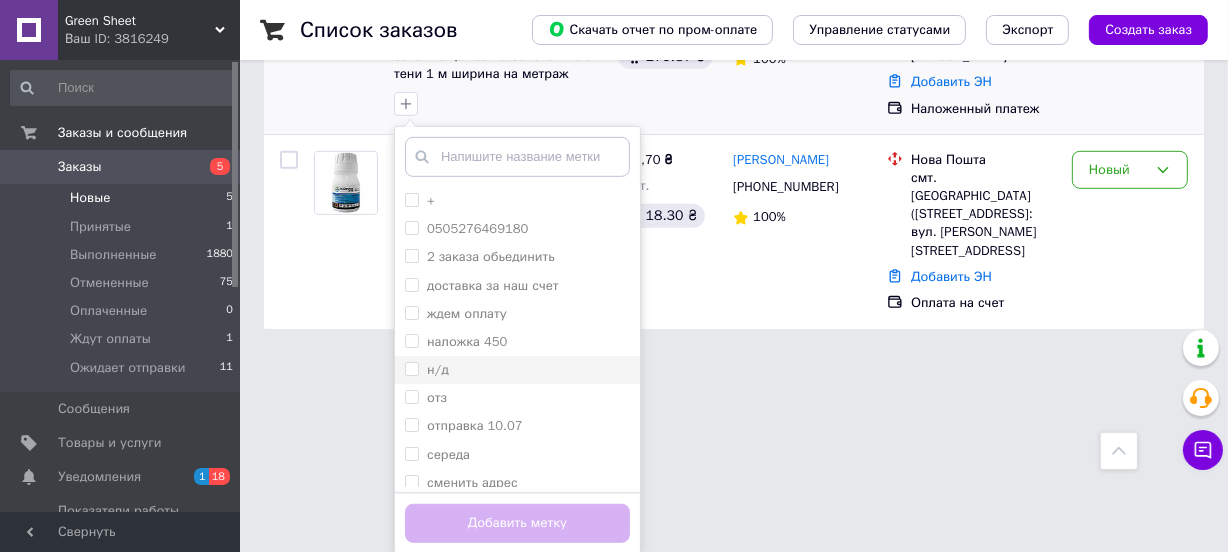 click on "н/д" at bounding box center [411, 368] 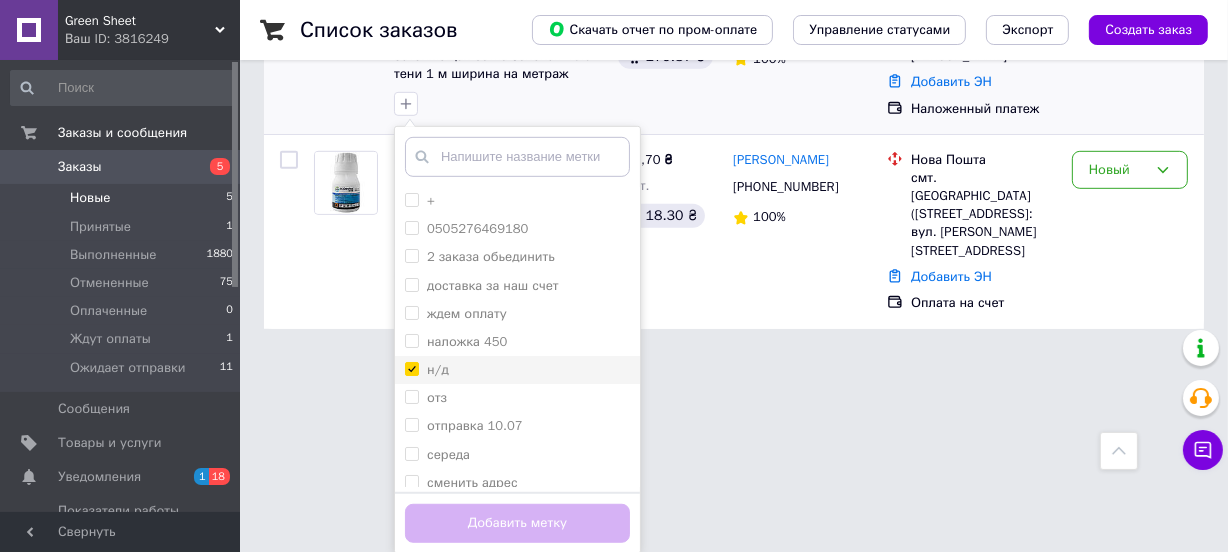 checkbox on "true" 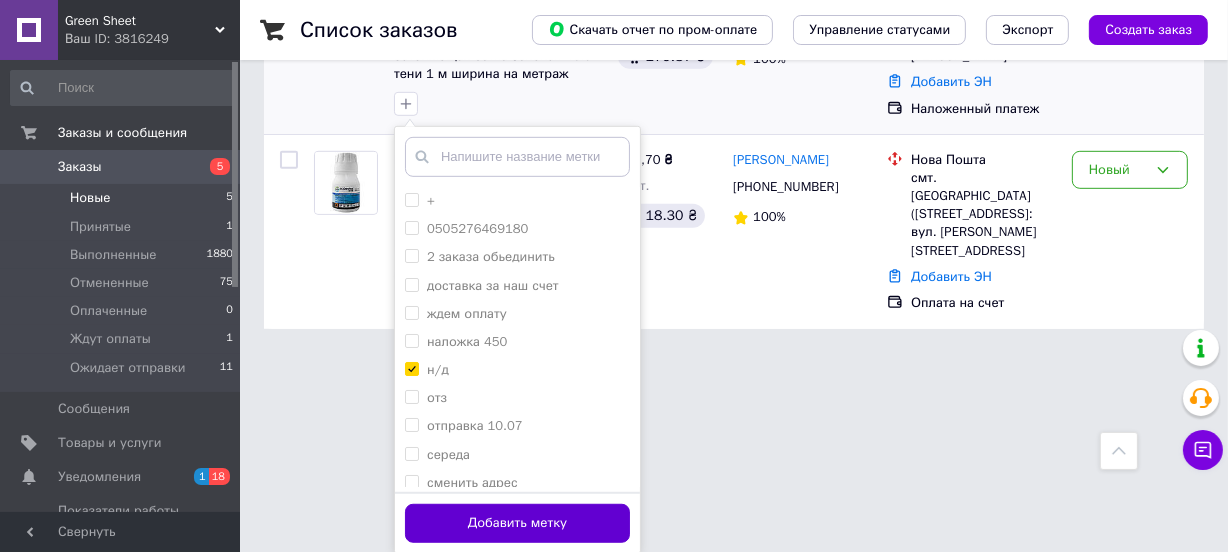 click on "Добавить метку" at bounding box center [517, 523] 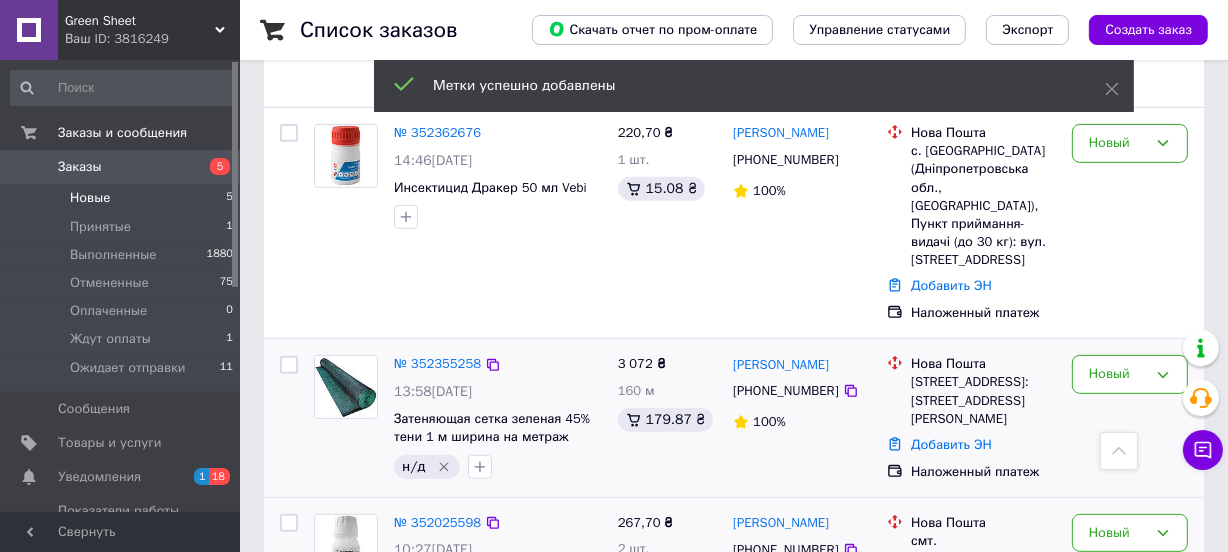 scroll, scrollTop: 538, scrollLeft: 0, axis: vertical 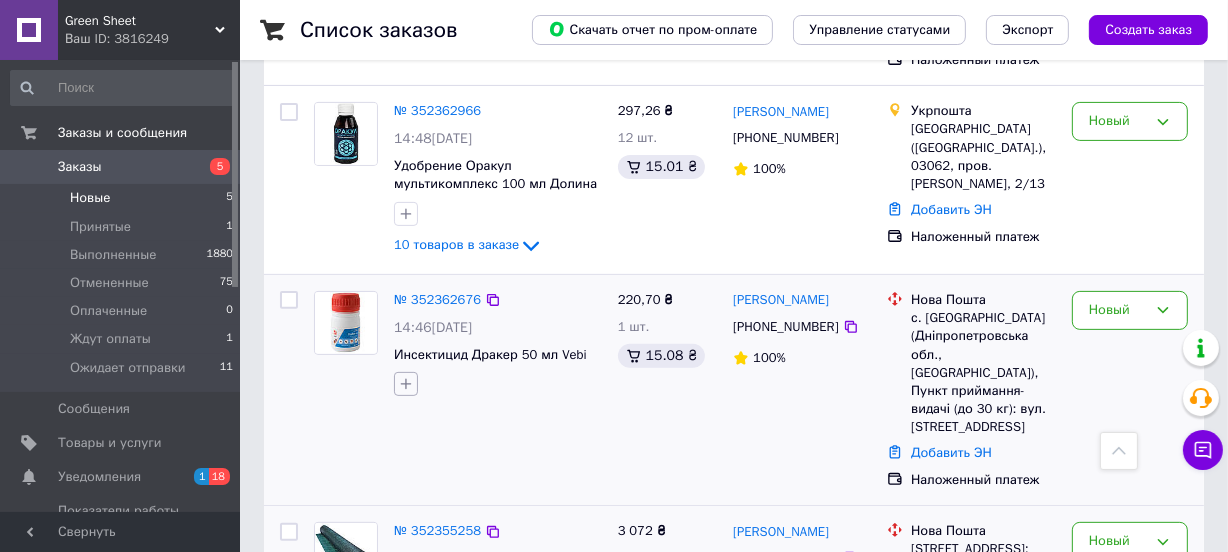 click at bounding box center [406, 384] 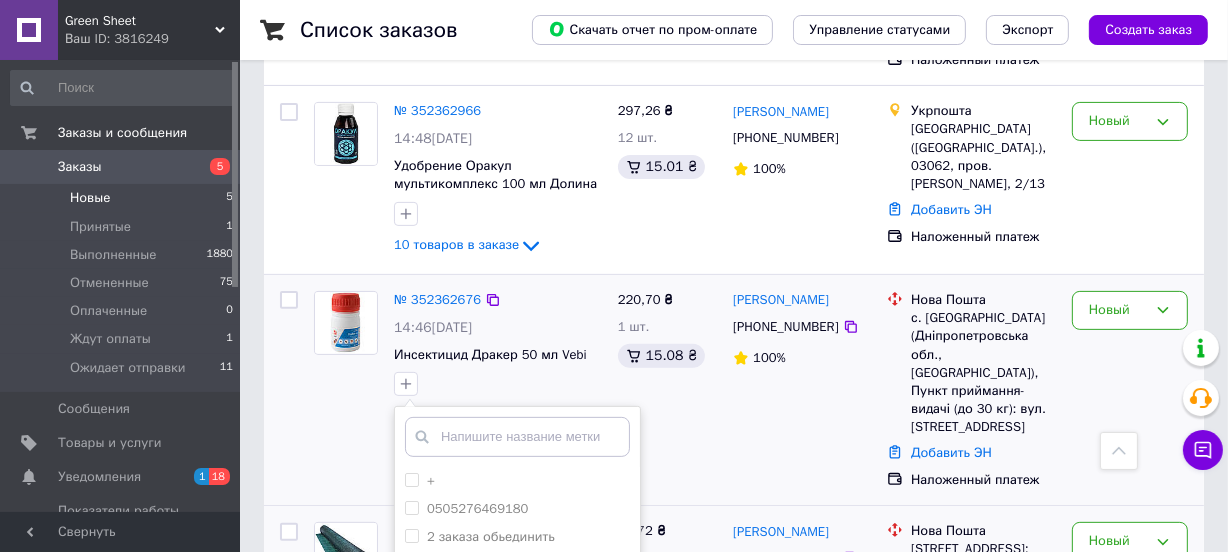 scroll, scrollTop: 689, scrollLeft: 0, axis: vertical 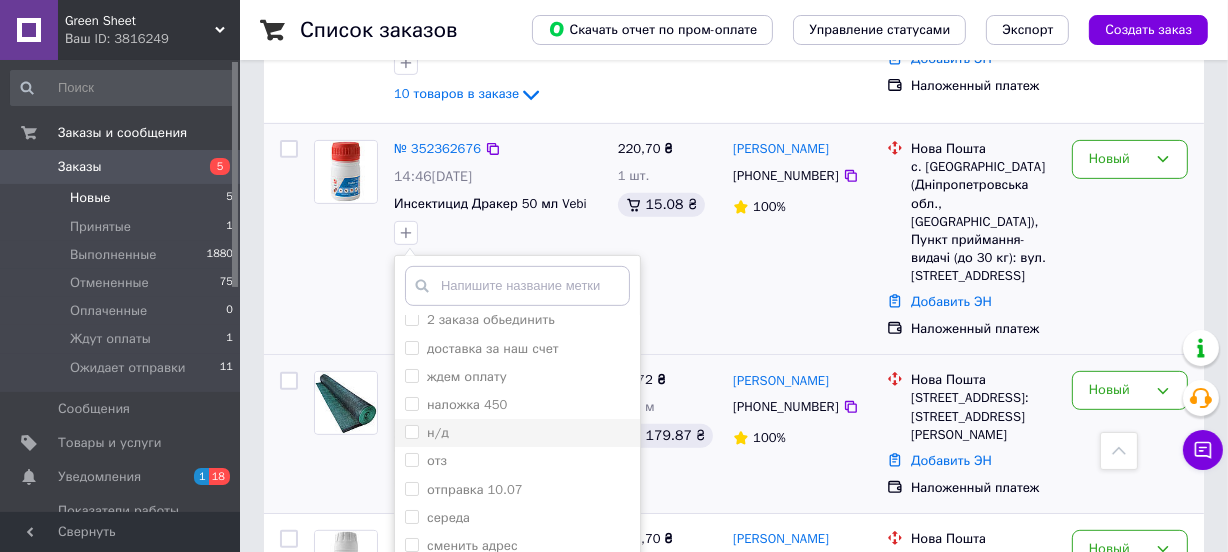 click on "н/д" at bounding box center (411, 431) 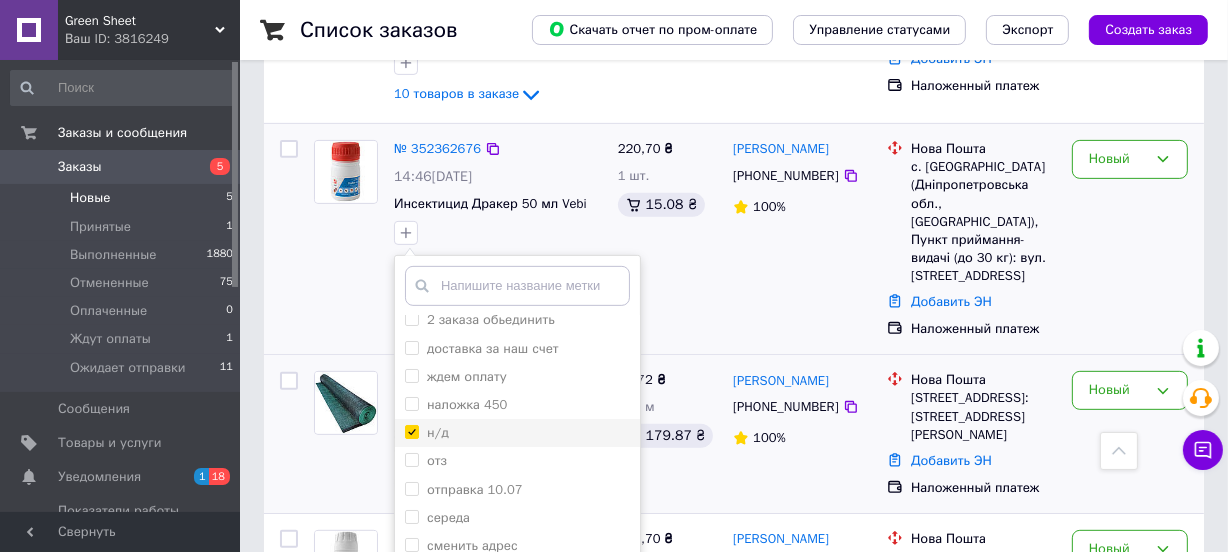 checkbox on "true" 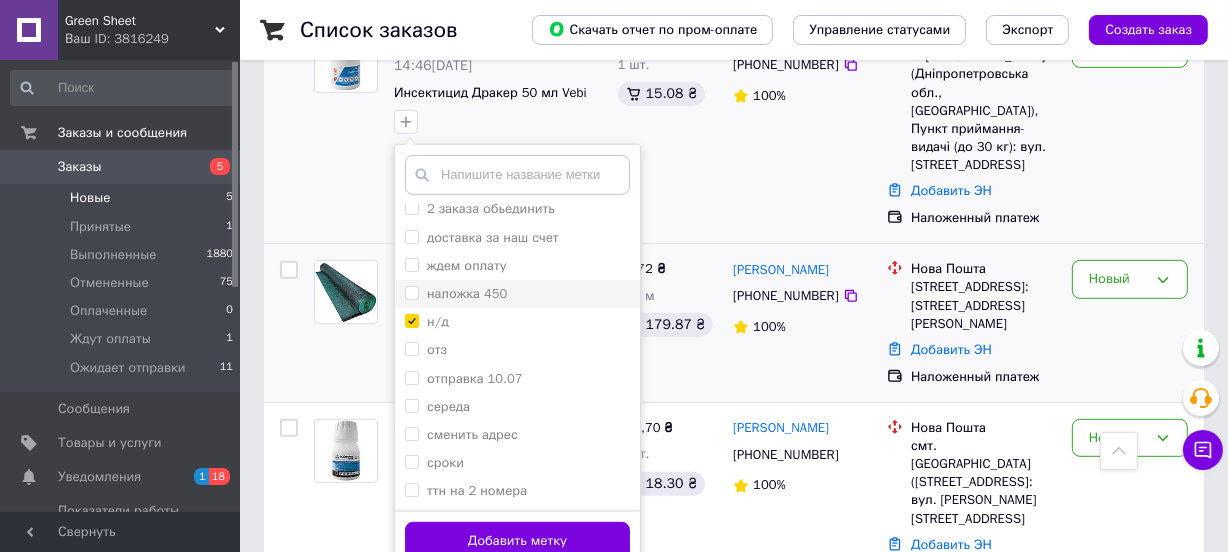 scroll, scrollTop: 840, scrollLeft: 0, axis: vertical 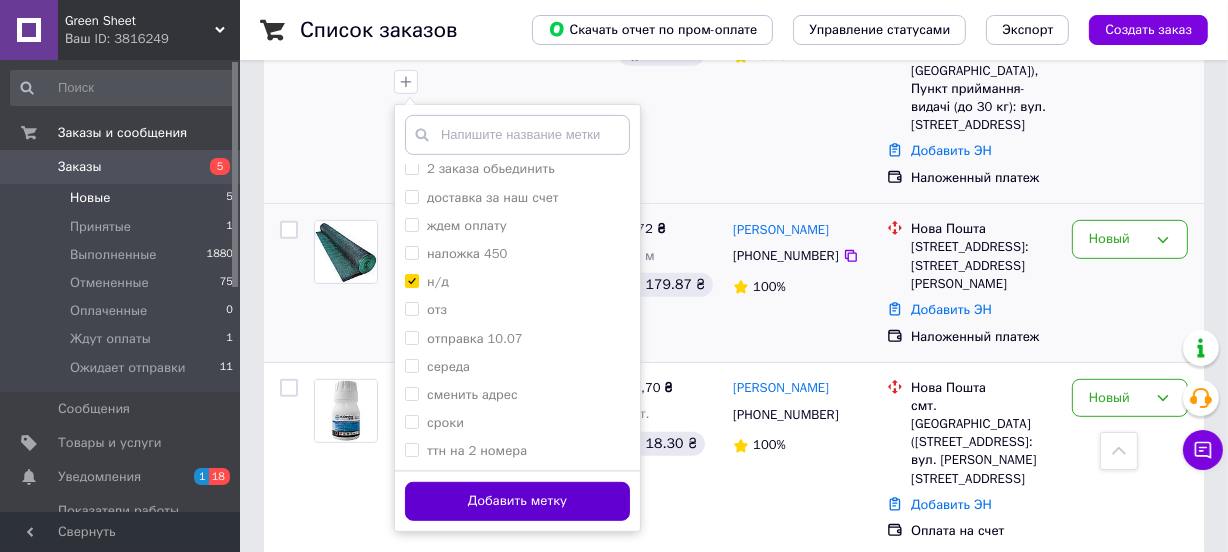 click on "Добавить метку" at bounding box center [517, 501] 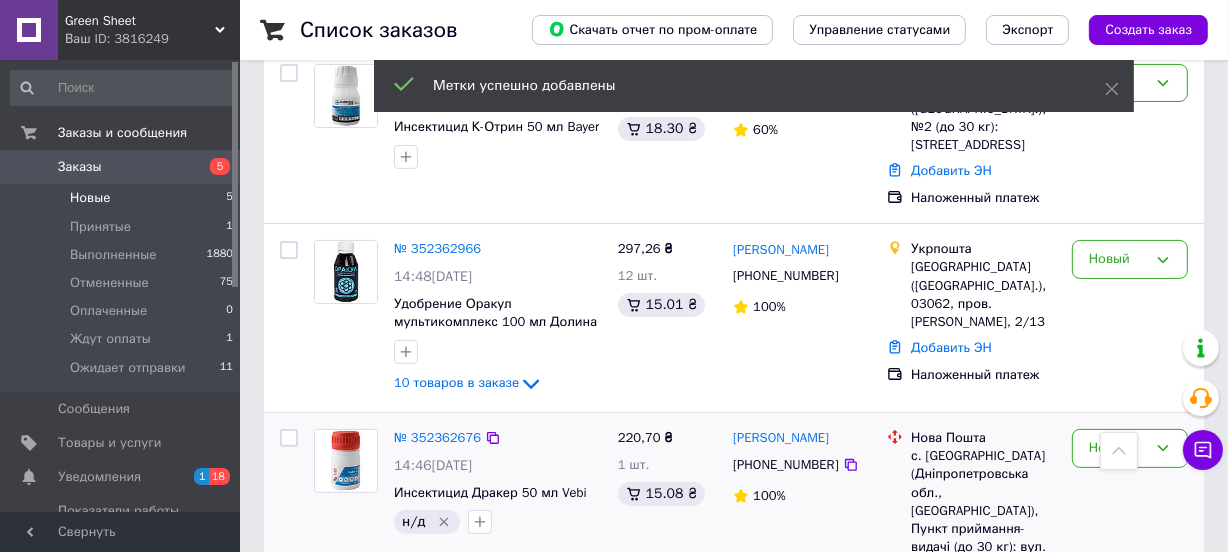 scroll, scrollTop: 386, scrollLeft: 0, axis: vertical 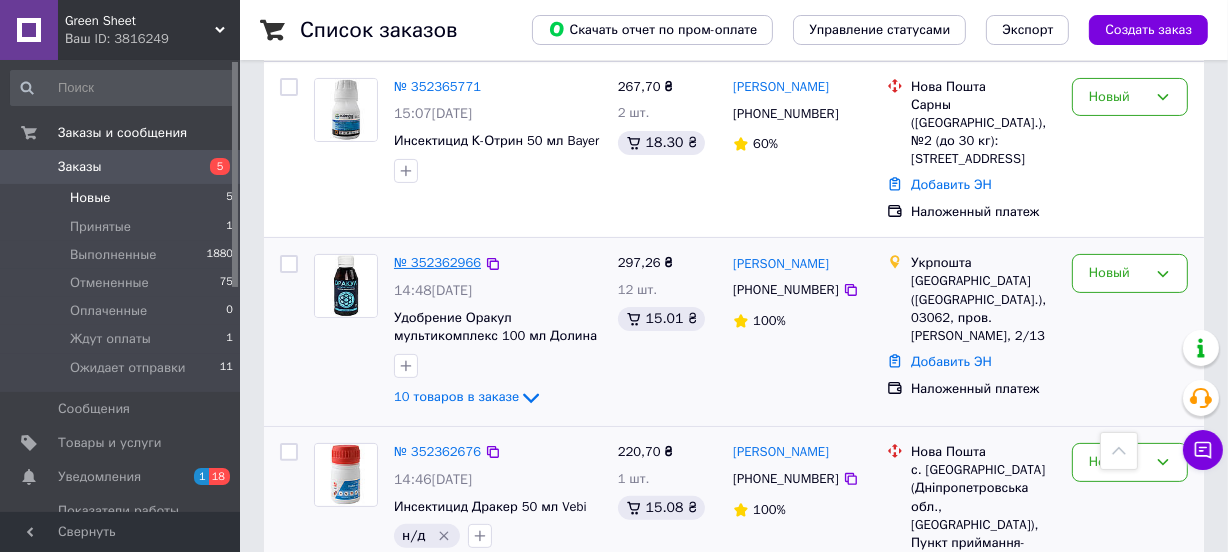 click on "№ 352362966" at bounding box center [437, 262] 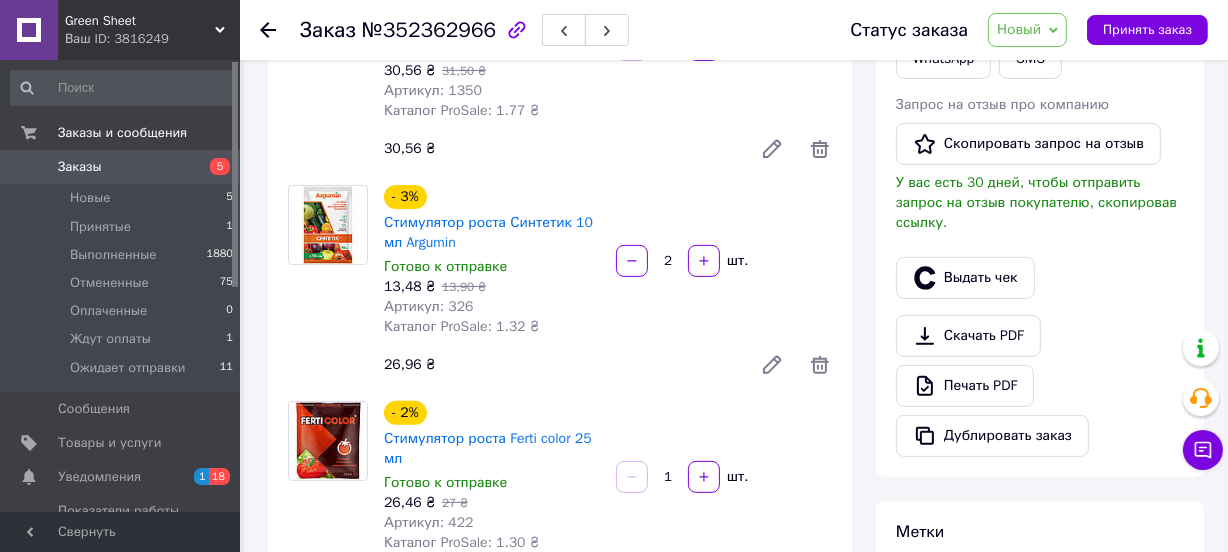 scroll, scrollTop: 454, scrollLeft: 0, axis: vertical 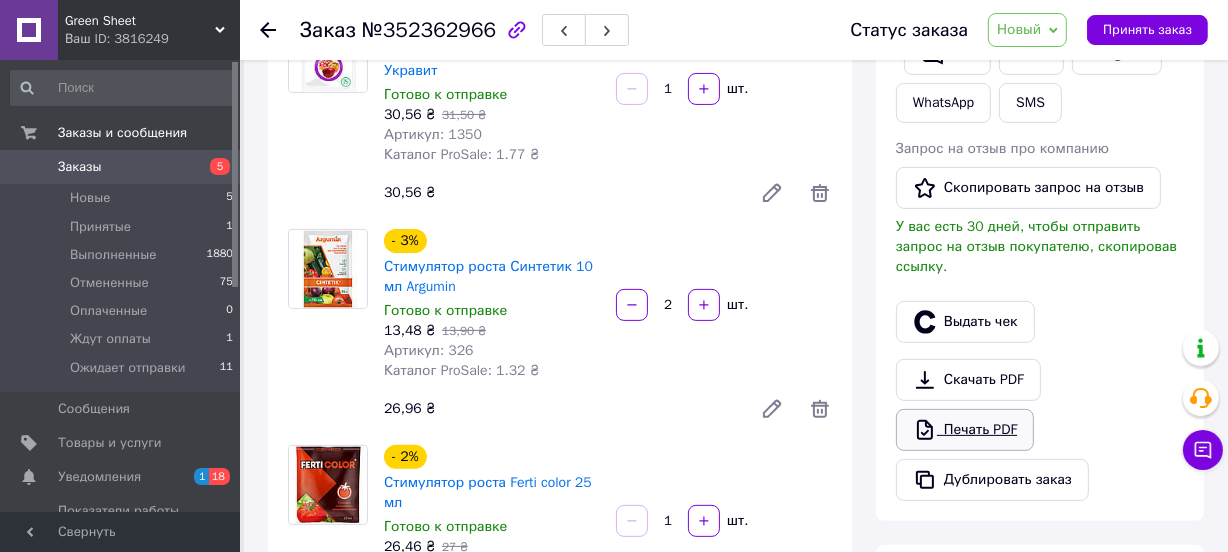 click on "Печать PDF" at bounding box center (965, 430) 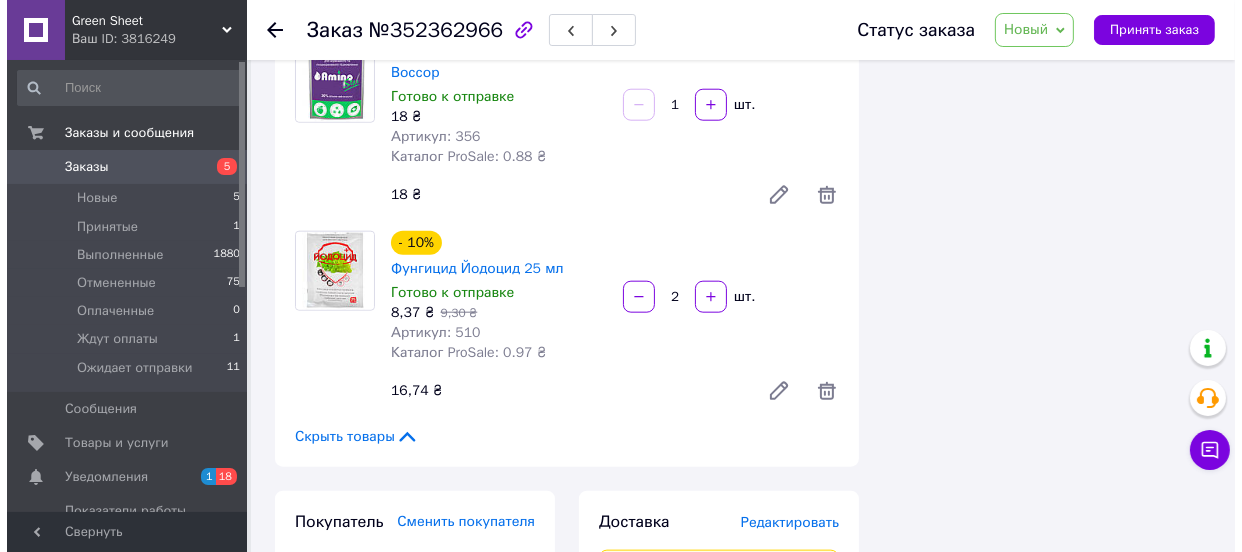 scroll, scrollTop: 2120, scrollLeft: 0, axis: vertical 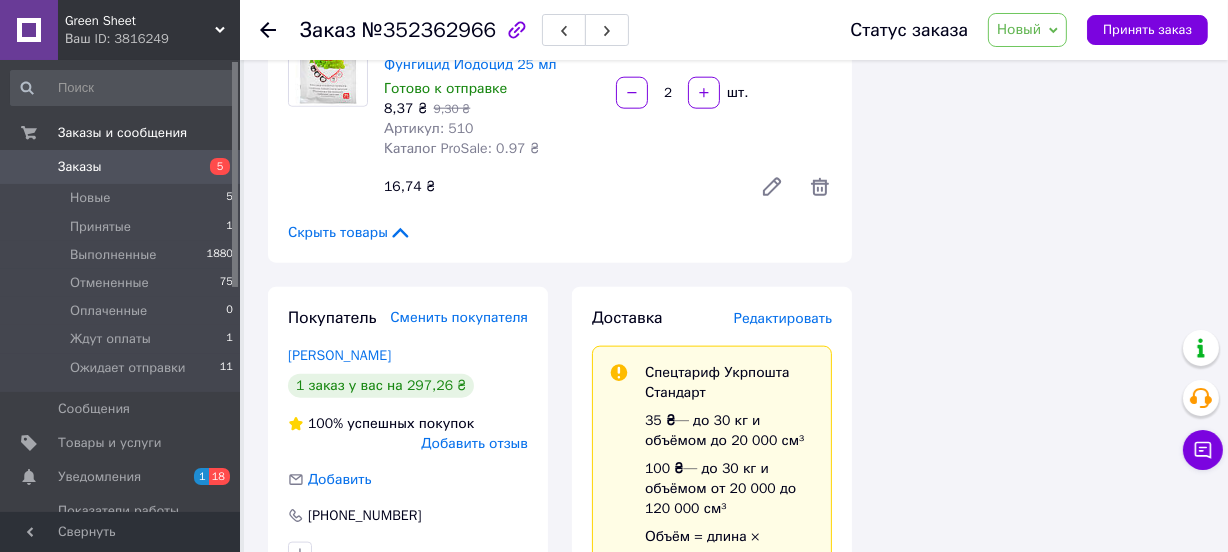 click on "Редактировать" at bounding box center [783, 318] 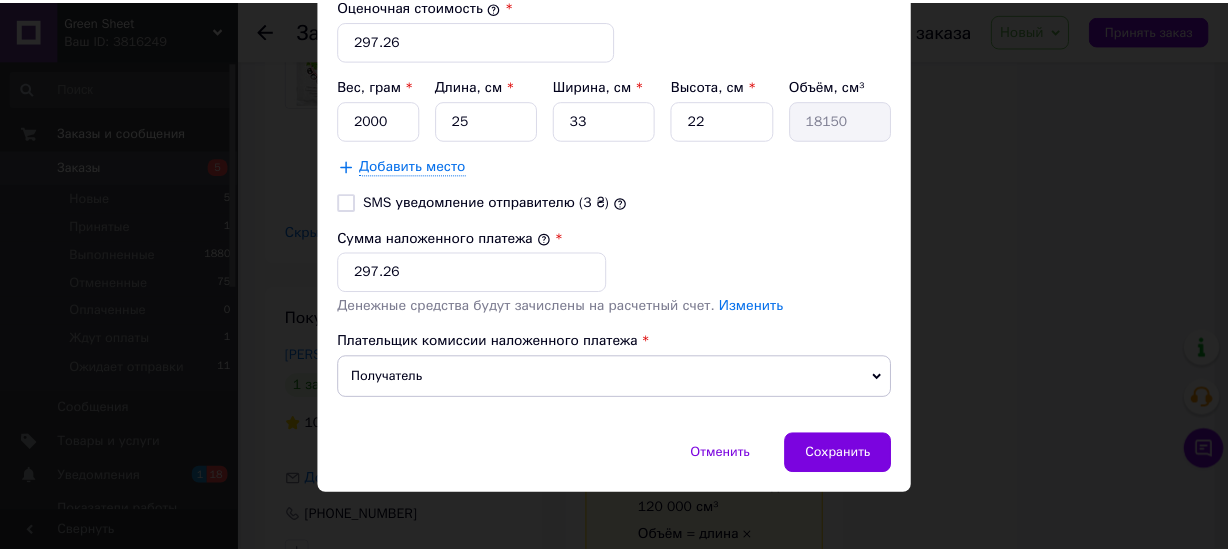 scroll, scrollTop: 882, scrollLeft: 0, axis: vertical 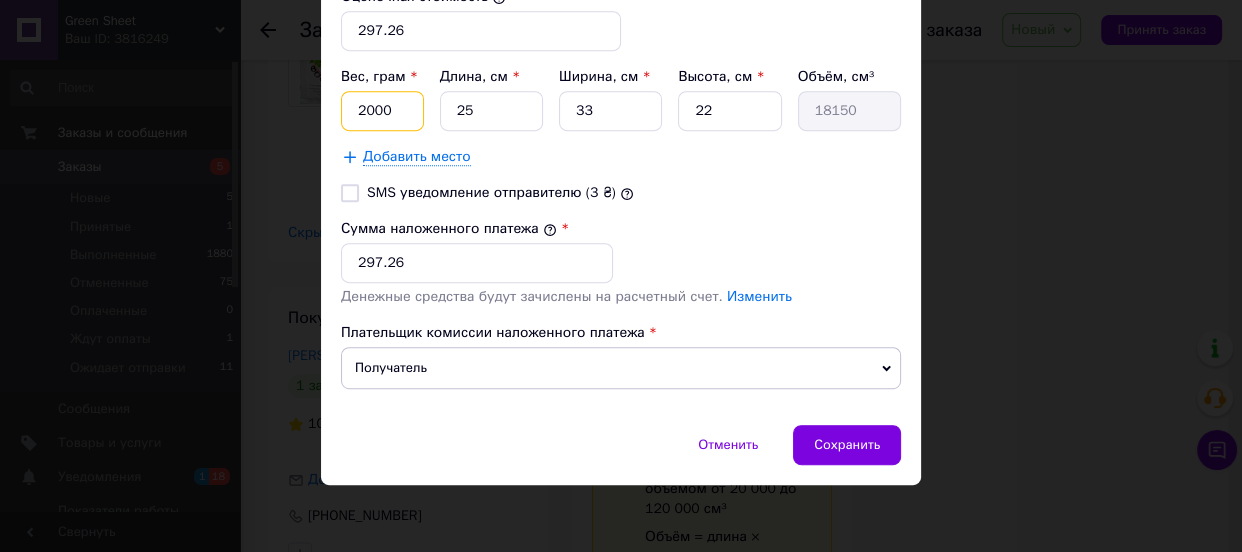 click on "2000" at bounding box center (382, 111) 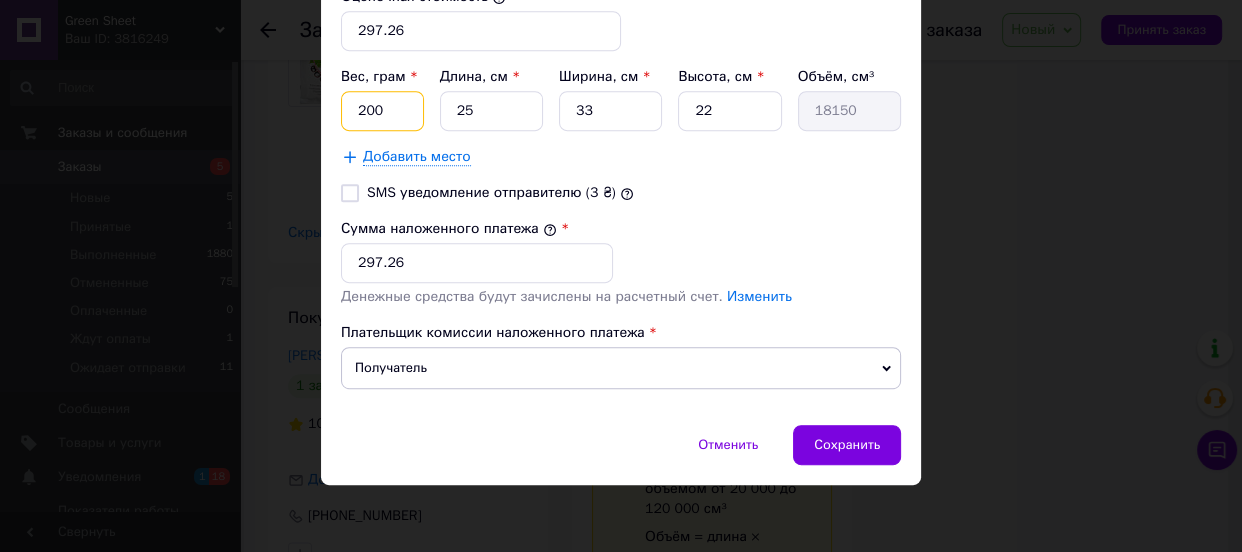 type on "200" 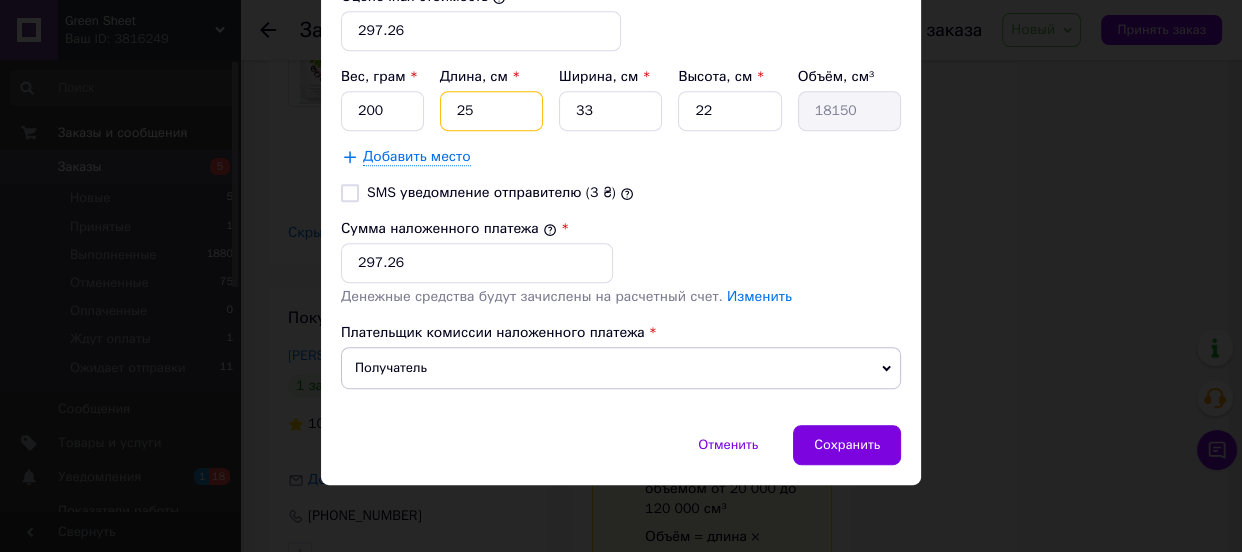 drag, startPoint x: 498, startPoint y: 107, endPoint x: 449, endPoint y: 105, distance: 49.0408 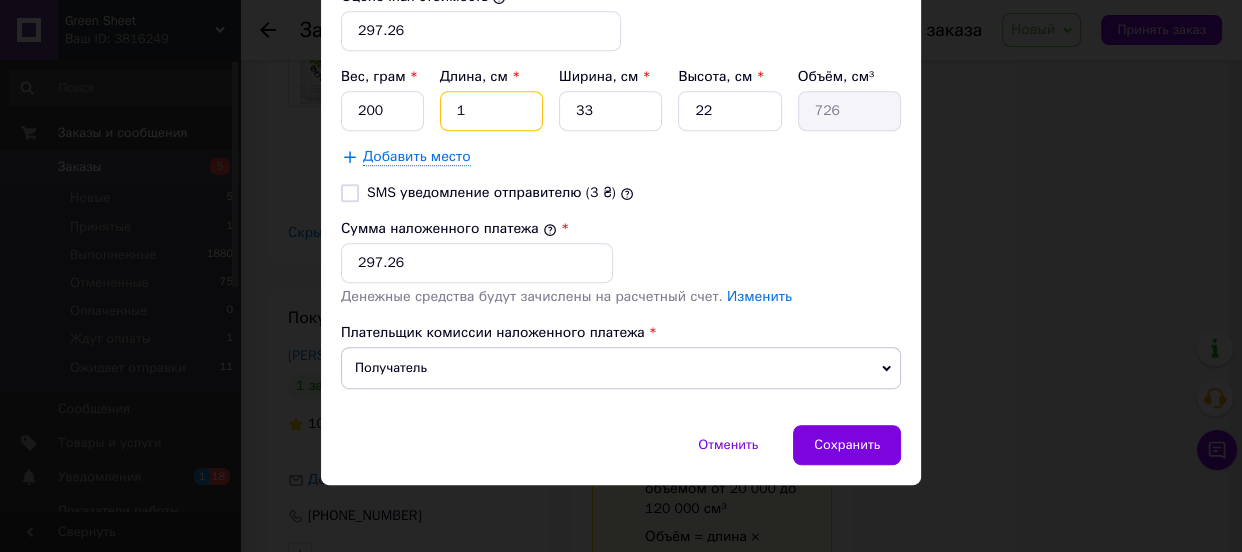 type on "17" 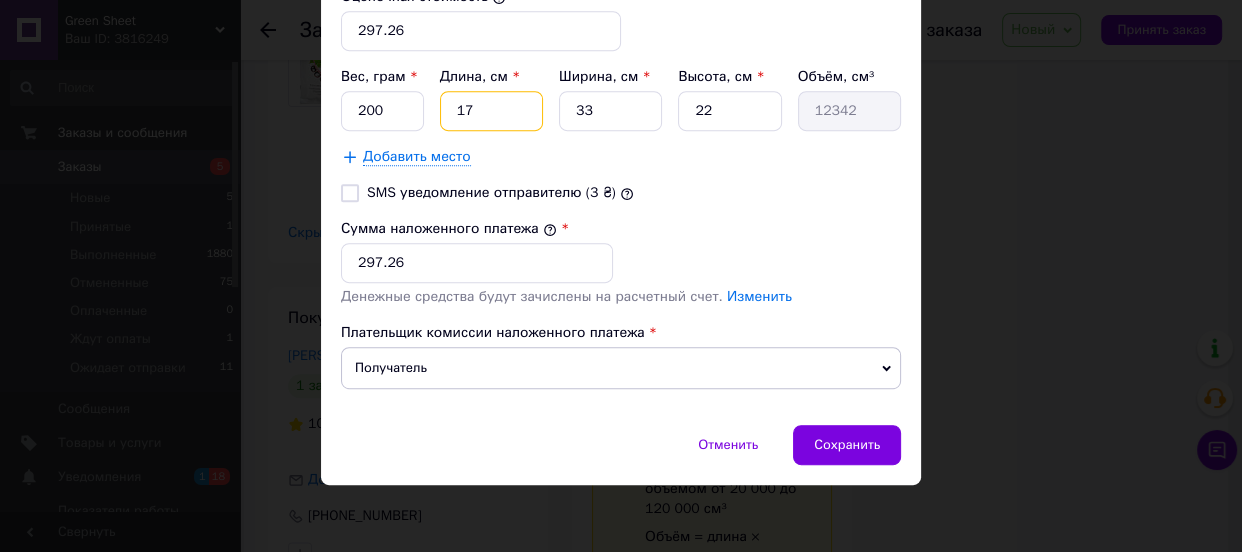 type on "17" 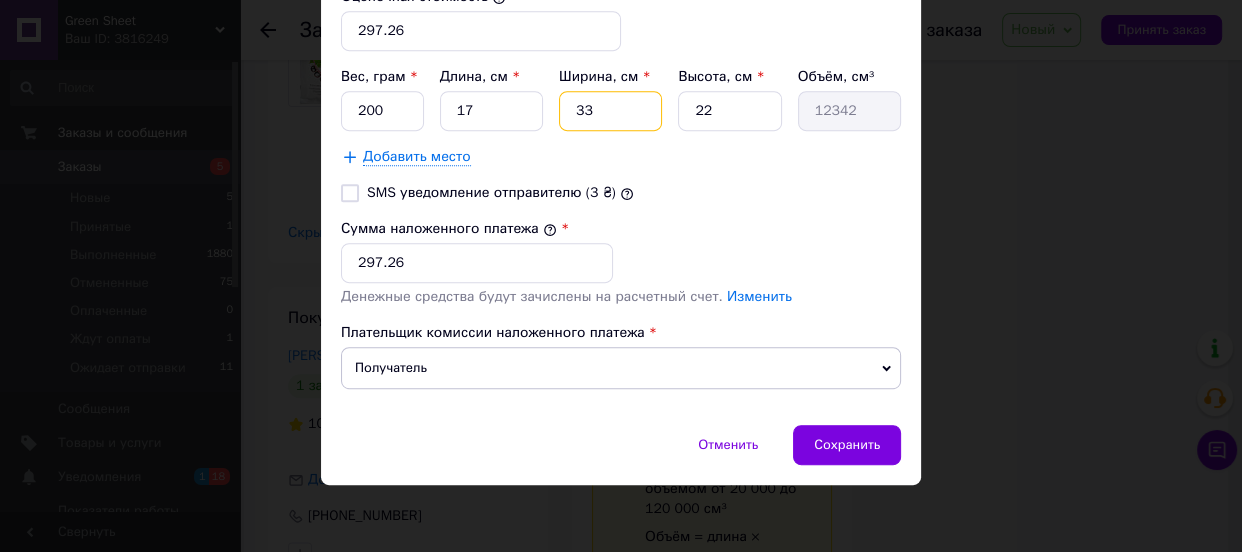 drag, startPoint x: 592, startPoint y: 113, endPoint x: 570, endPoint y: 107, distance: 22.803509 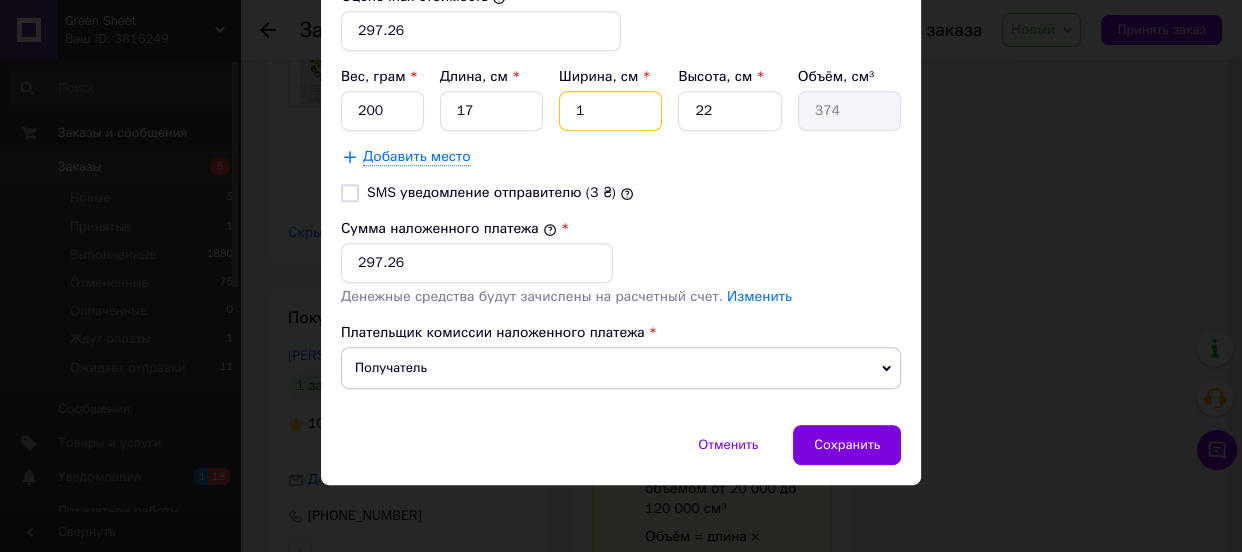 type on "12" 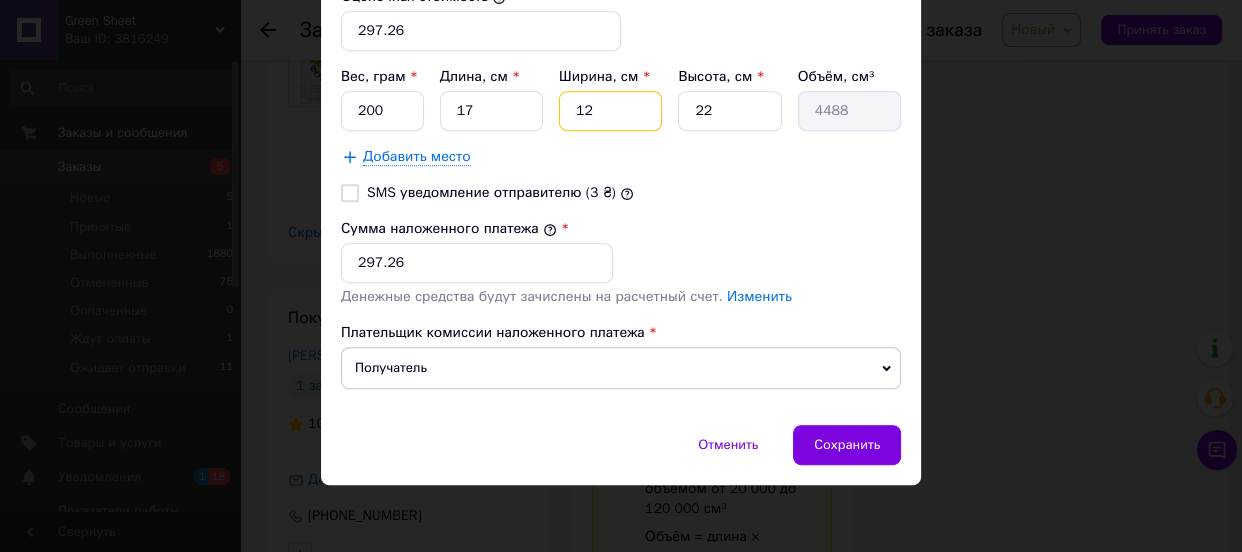 type on "12" 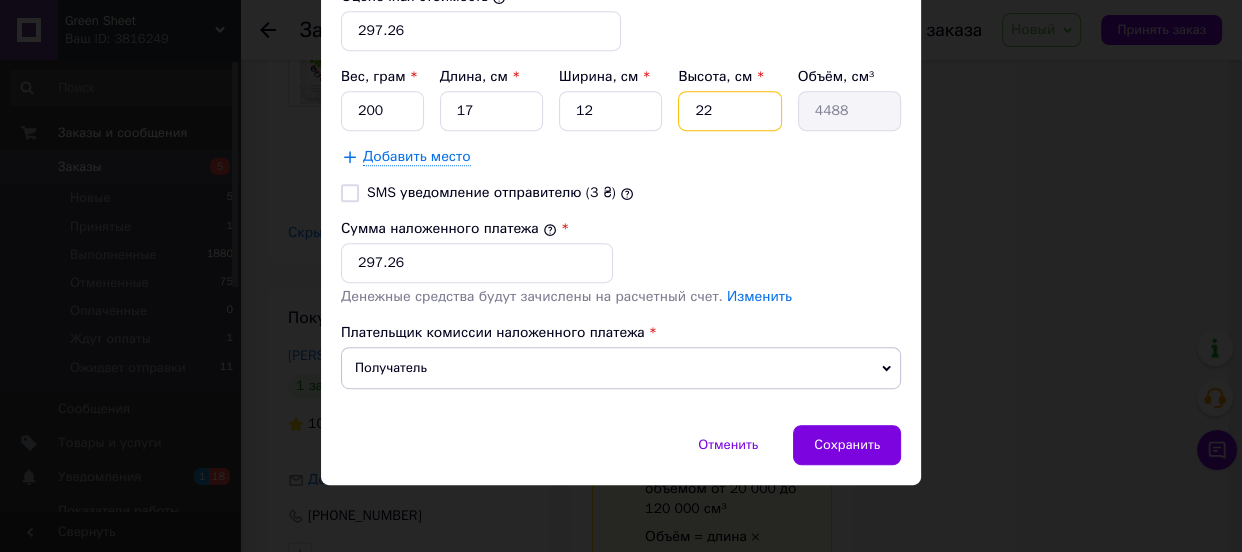 drag, startPoint x: 713, startPoint y: 109, endPoint x: 688, endPoint y: 108, distance: 25.019993 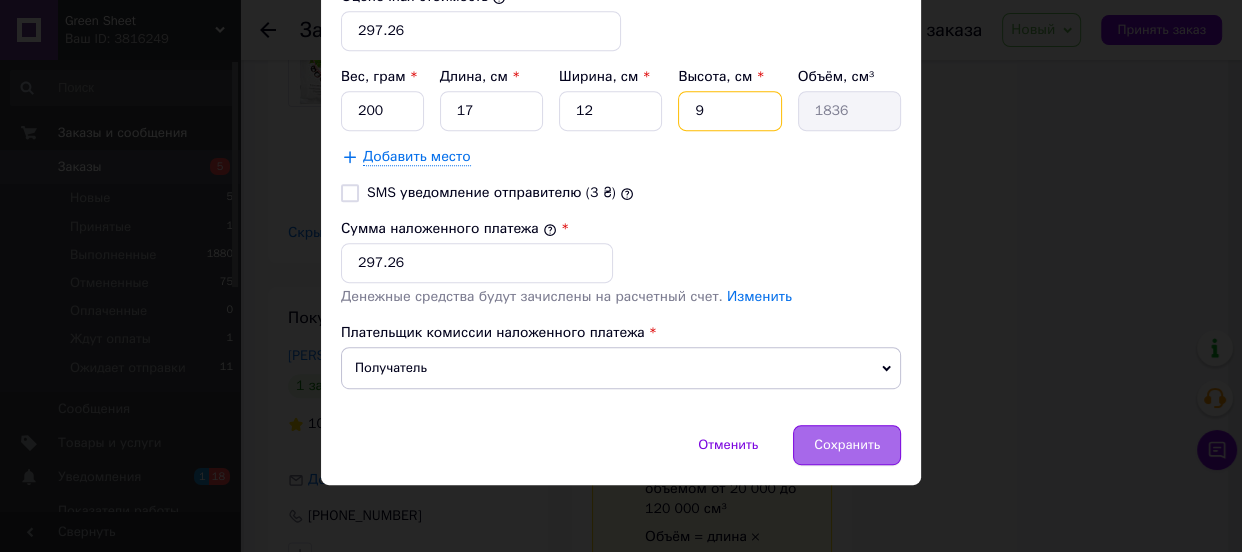 type on "9" 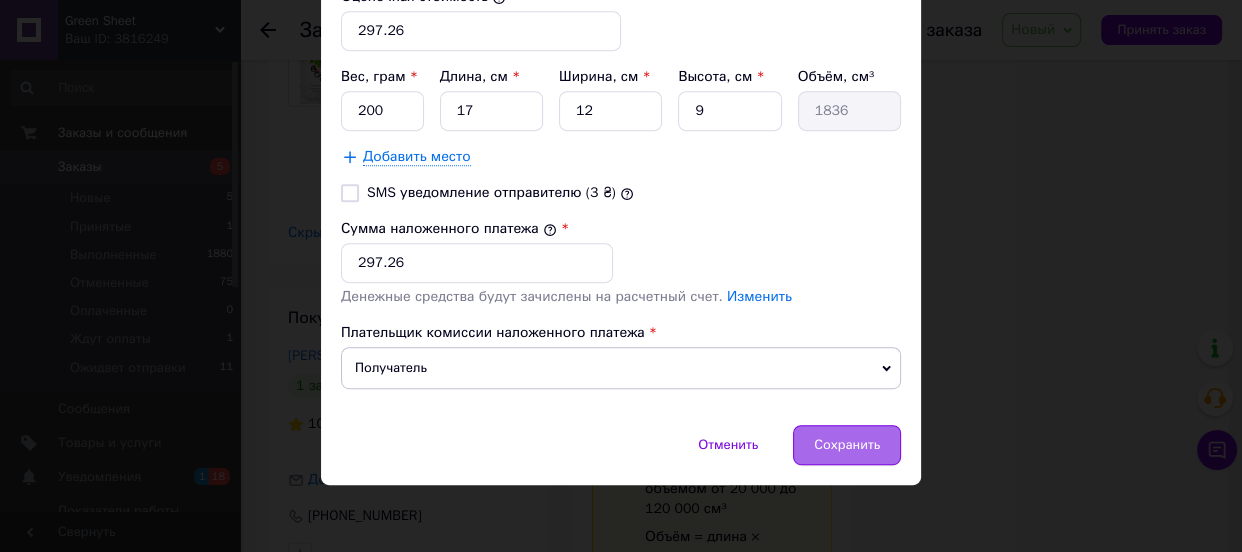 click on "Сохранить" at bounding box center (847, 445) 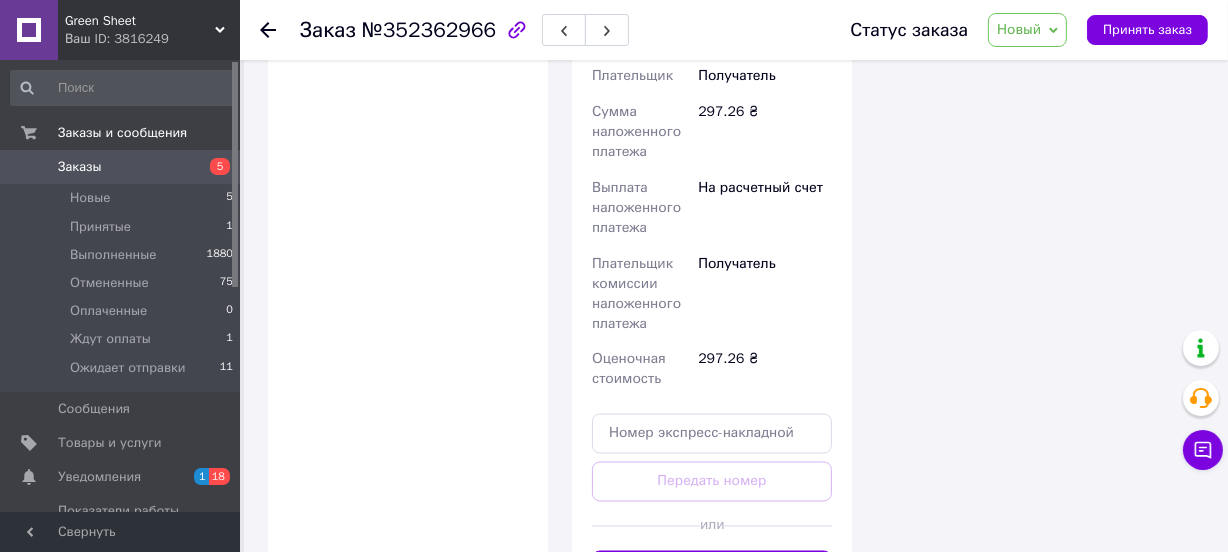 scroll, scrollTop: 3333, scrollLeft: 0, axis: vertical 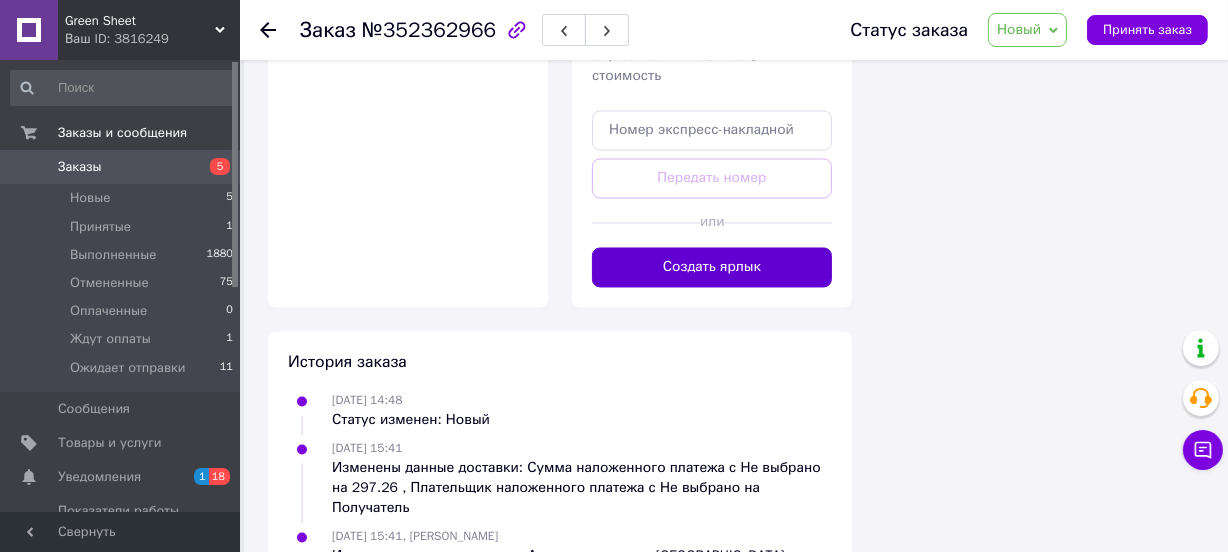 click on "Создать ярлык" at bounding box center (712, 268) 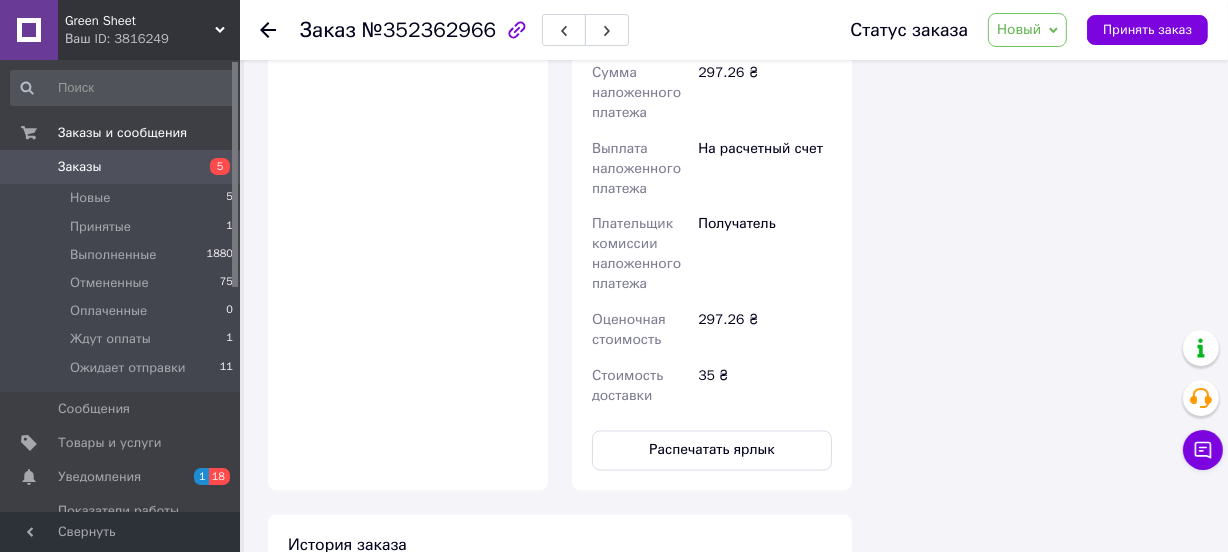 scroll, scrollTop: 2727, scrollLeft: 0, axis: vertical 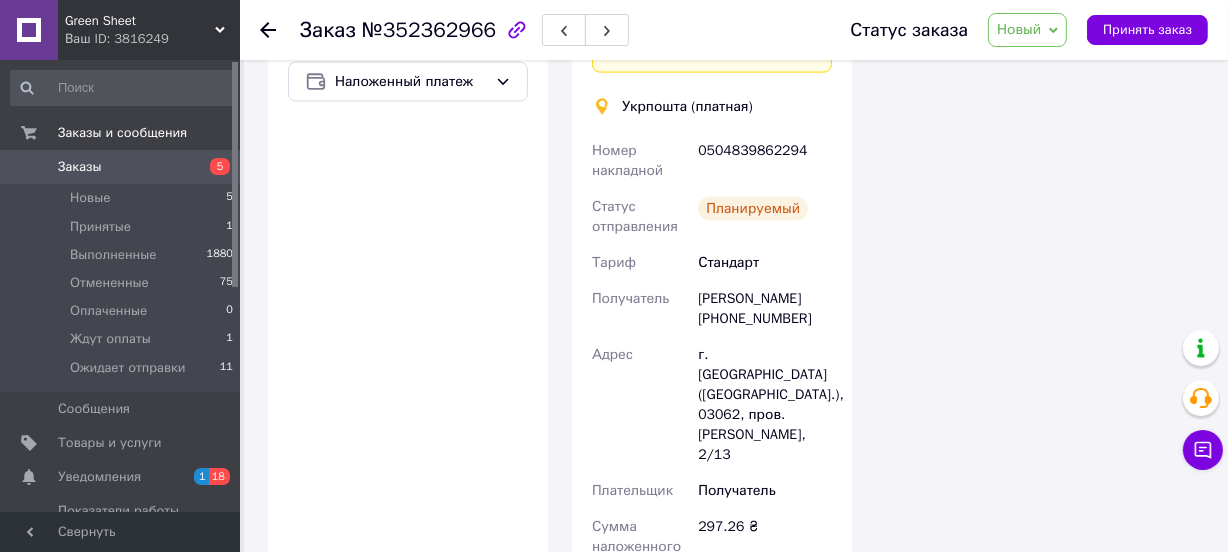 click 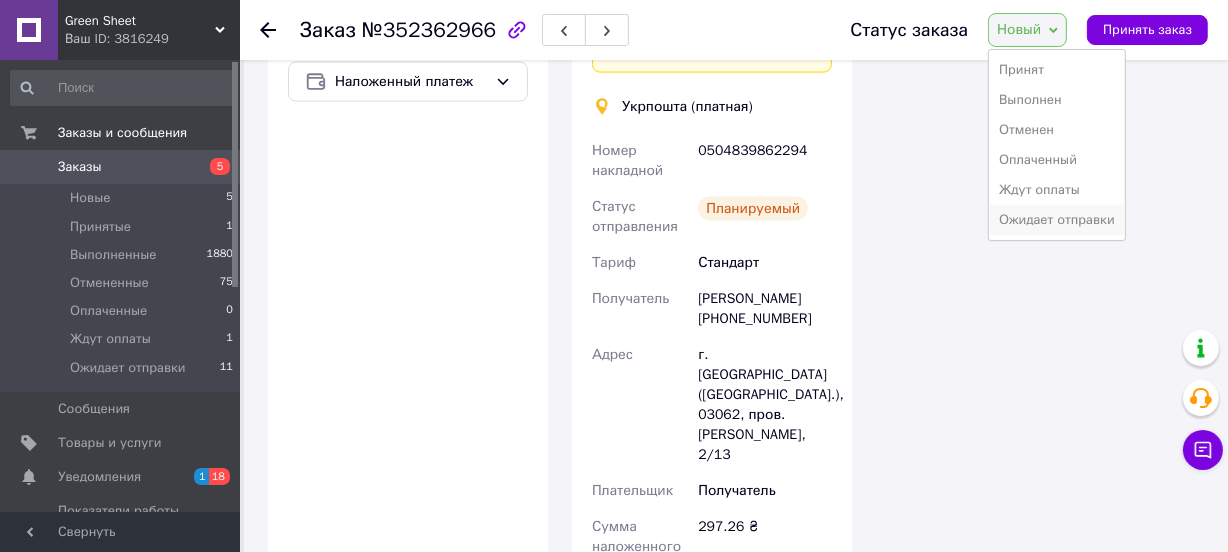 click on "Ожидает отправки" at bounding box center (1057, 220) 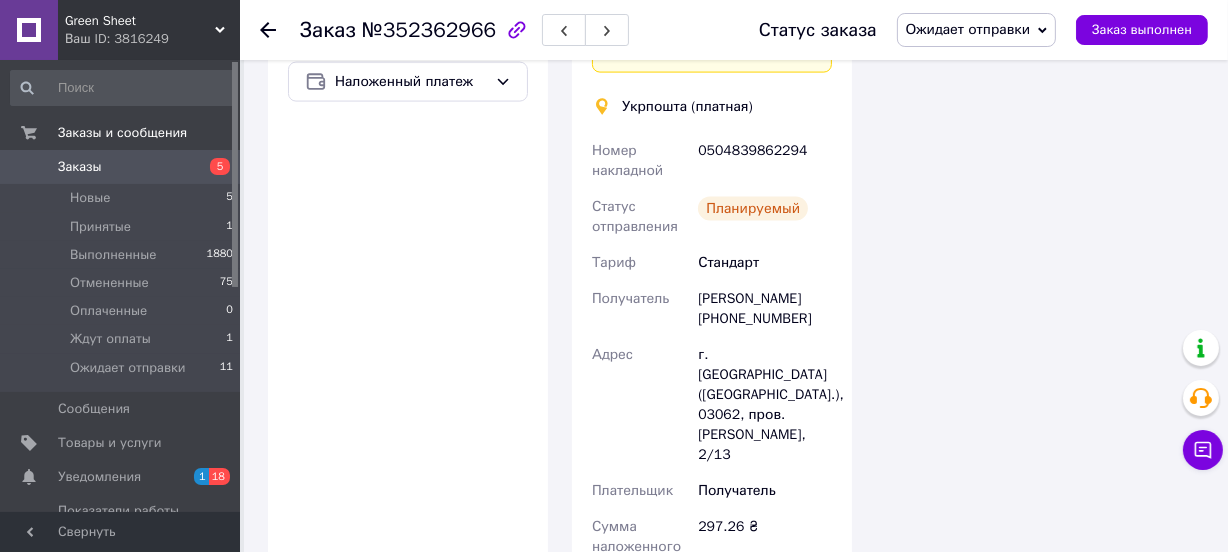 click 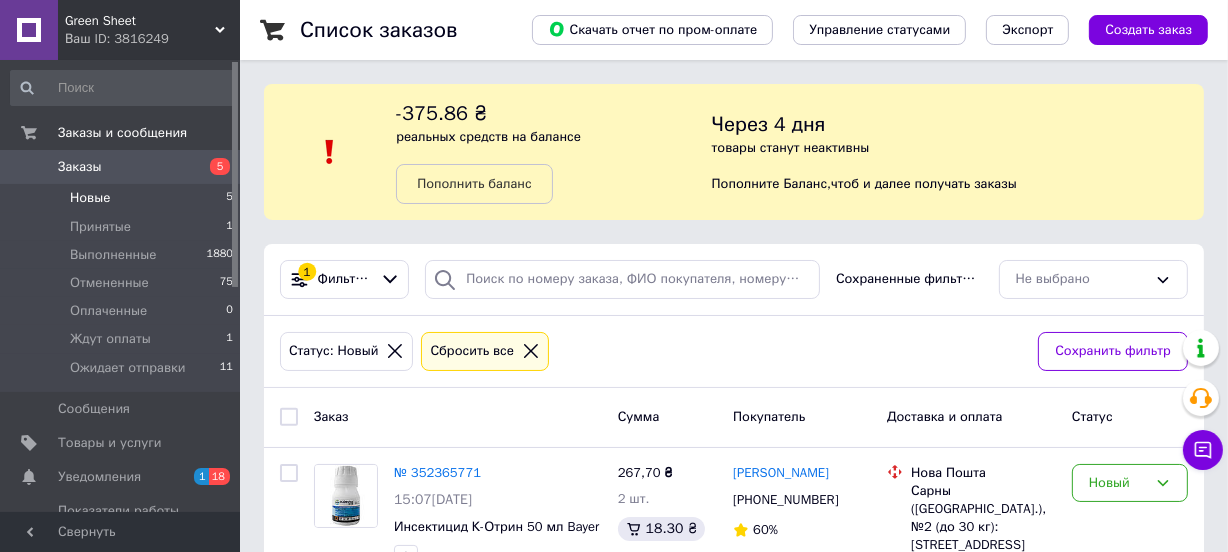 scroll, scrollTop: 302, scrollLeft: 0, axis: vertical 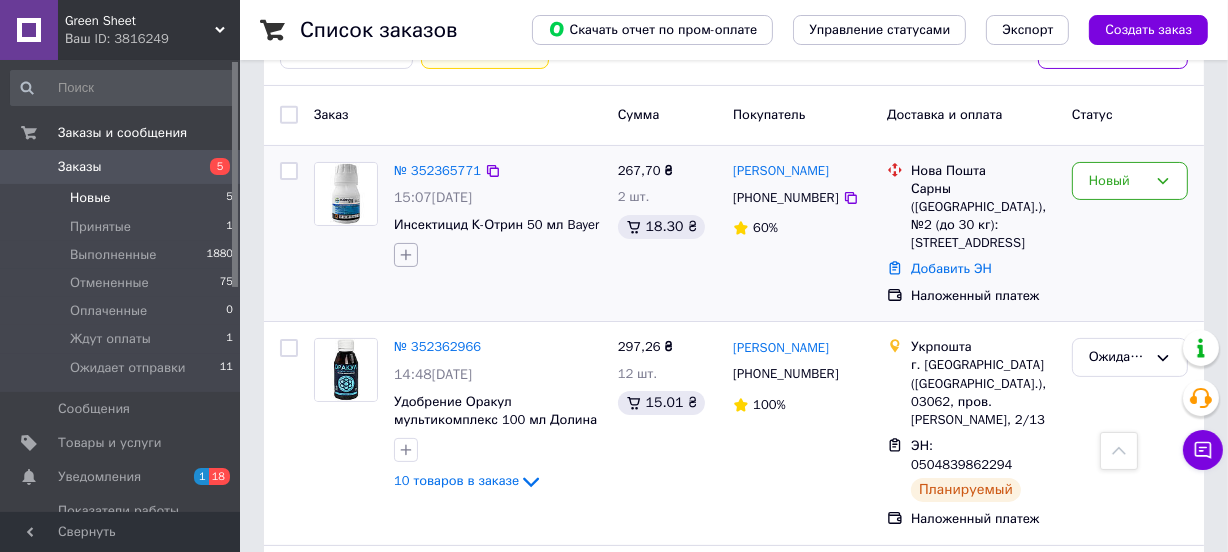 click 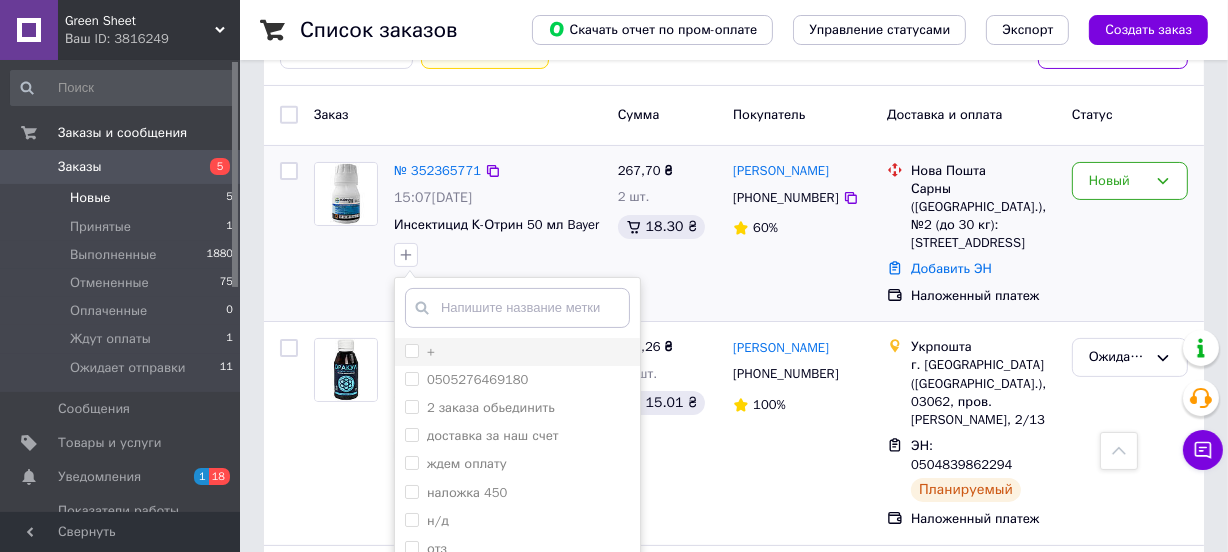 click on "+" at bounding box center (411, 350) 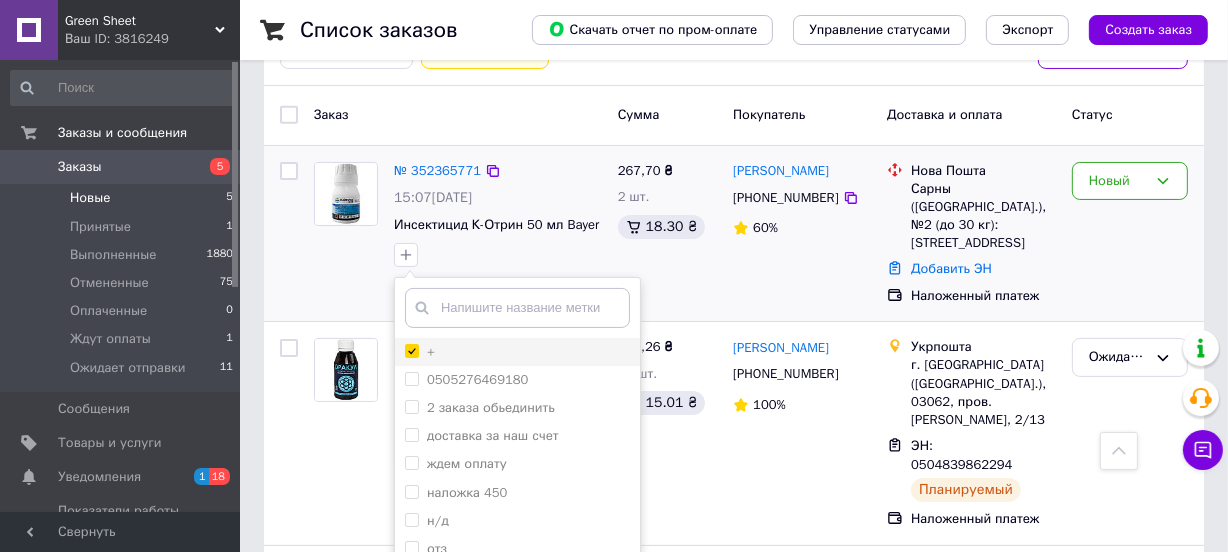 checkbox on "true" 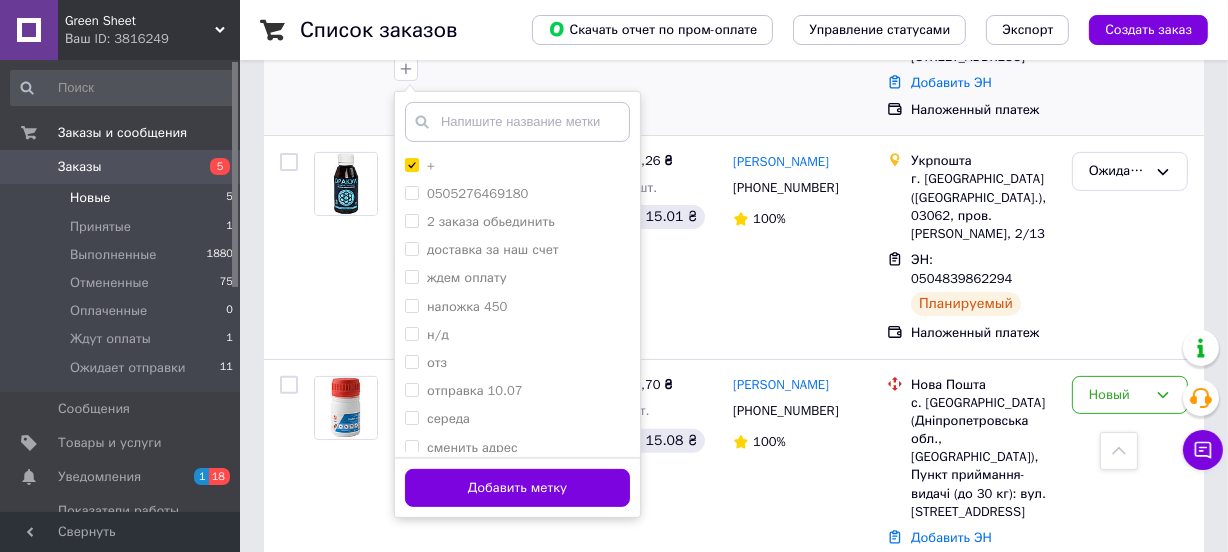 scroll, scrollTop: 606, scrollLeft: 0, axis: vertical 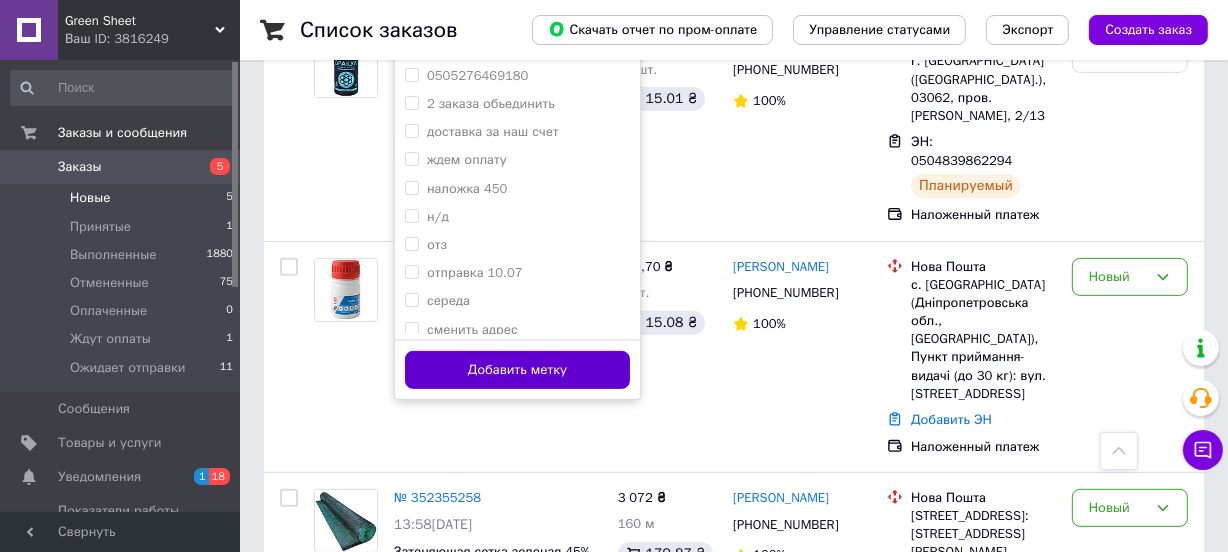 click on "Добавить метку" at bounding box center (517, 370) 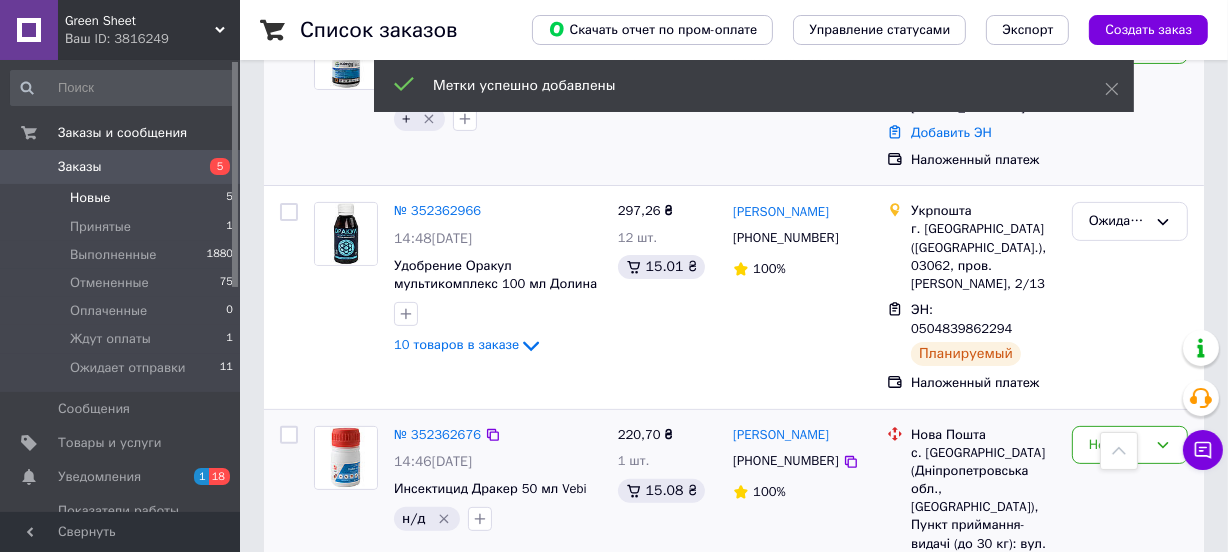 scroll, scrollTop: 302, scrollLeft: 0, axis: vertical 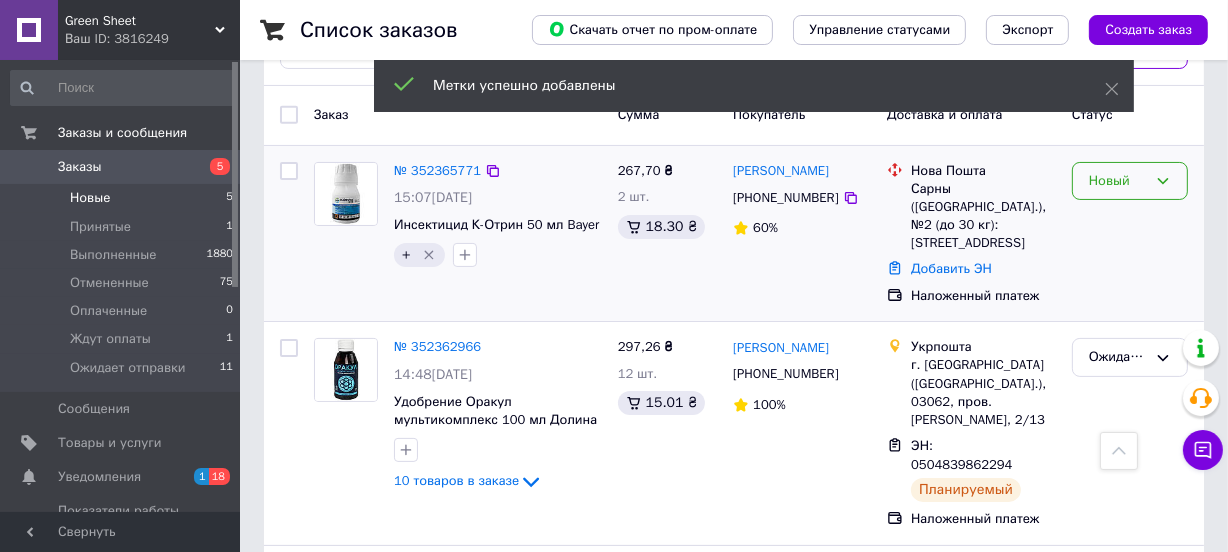 click 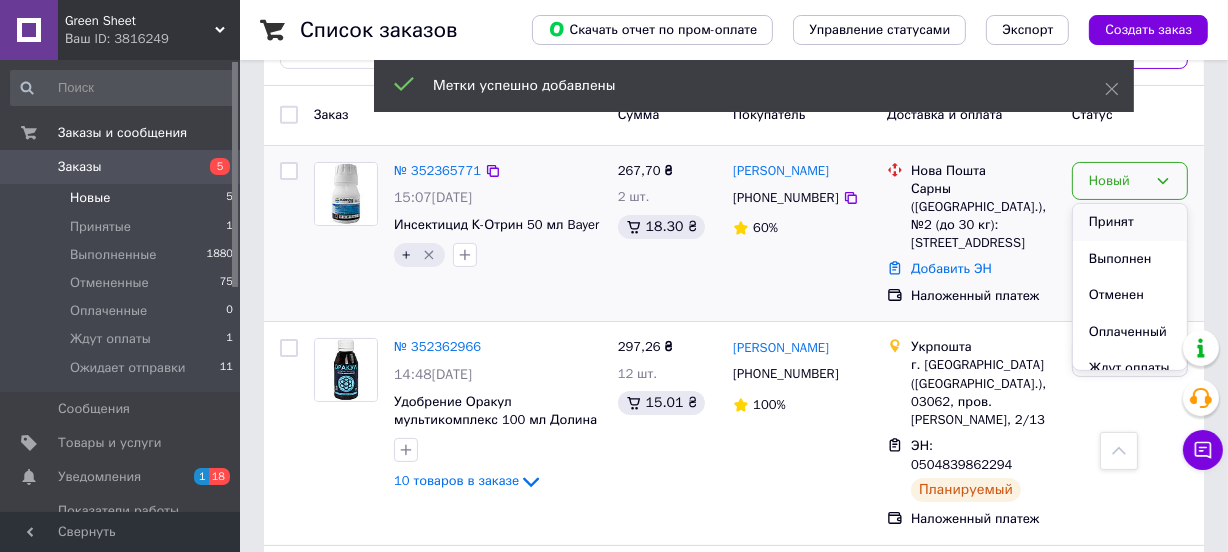 click on "Принят" at bounding box center [1130, 222] 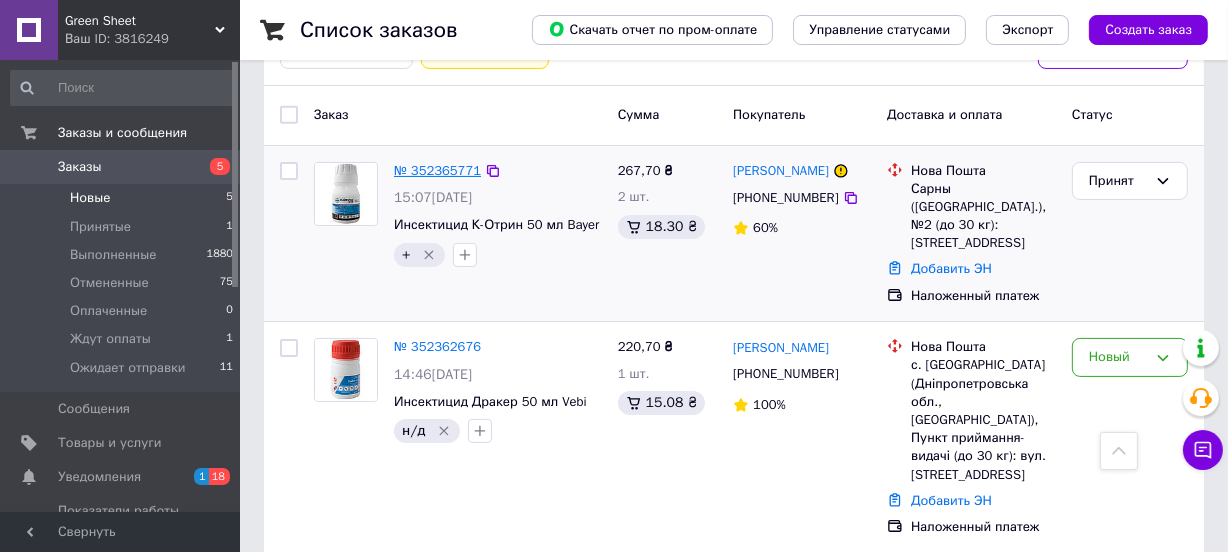 click on "№ 352365771" at bounding box center (437, 170) 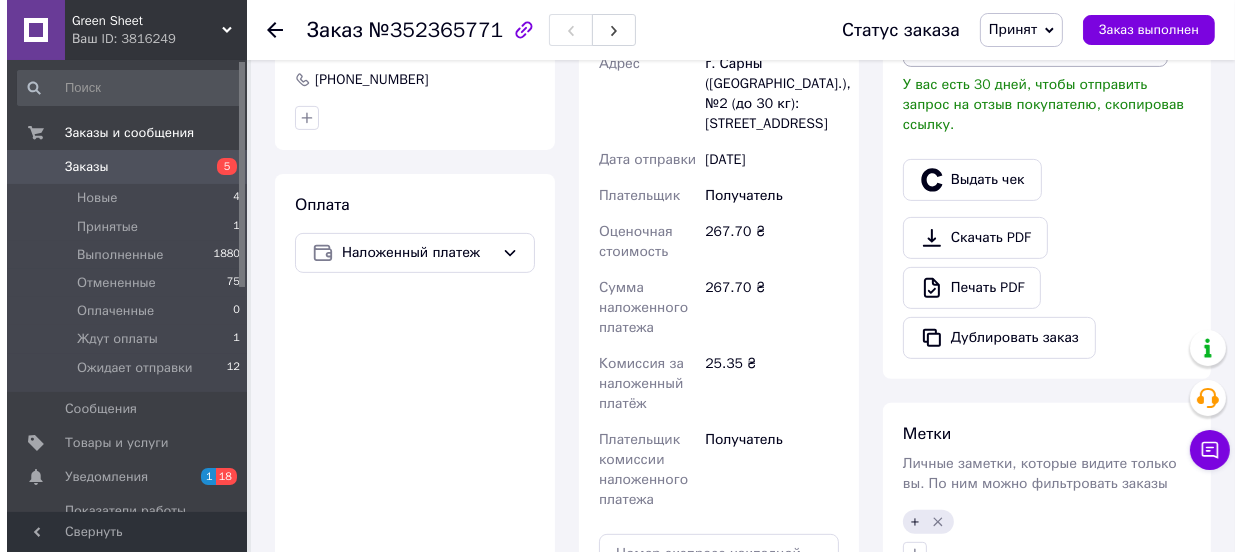 scroll, scrollTop: 606, scrollLeft: 0, axis: vertical 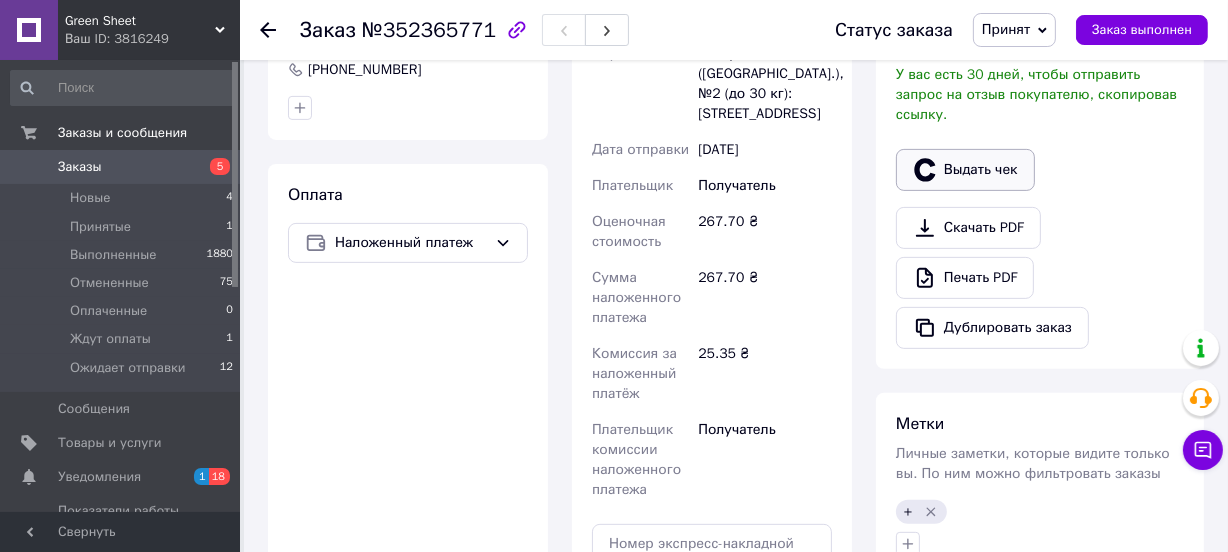 click on "Выдать чек" at bounding box center [965, 170] 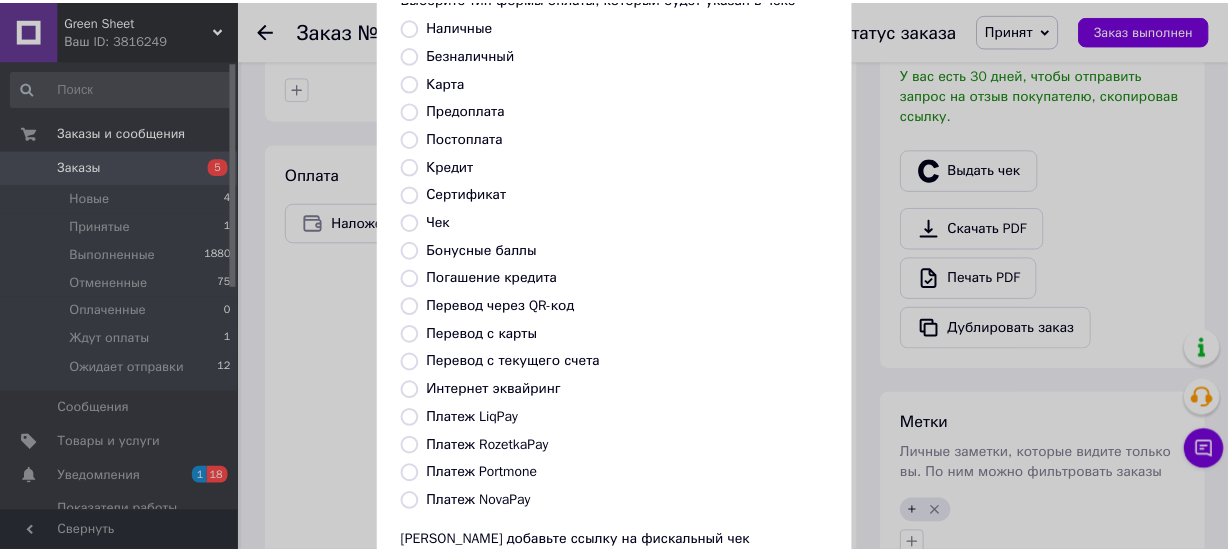 scroll, scrollTop: 307, scrollLeft: 0, axis: vertical 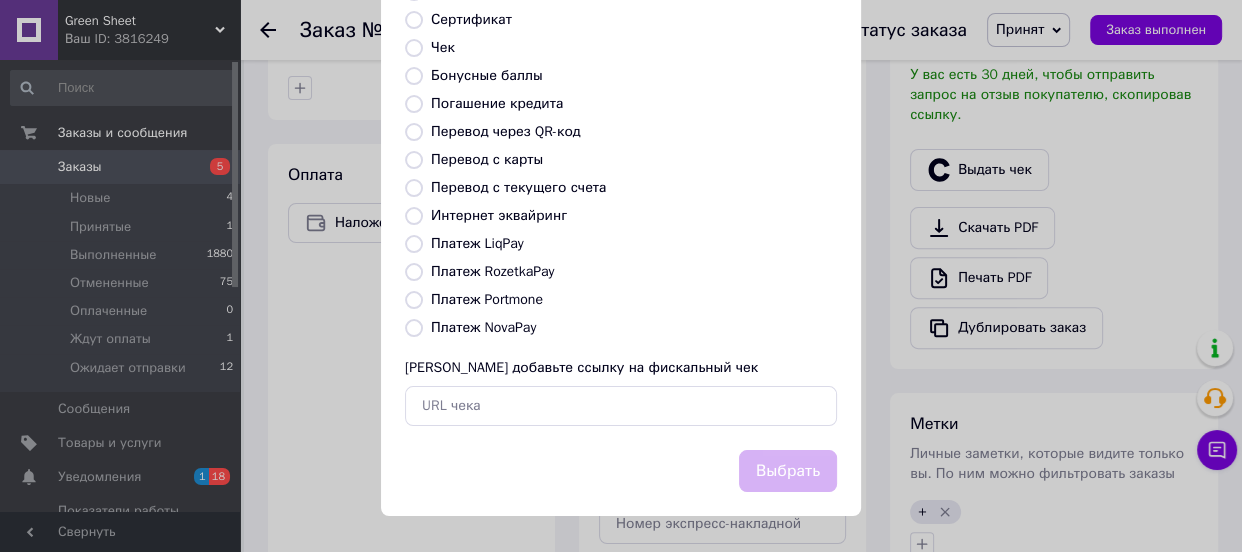 click on "Платеж NovaPay" at bounding box center [483, 327] 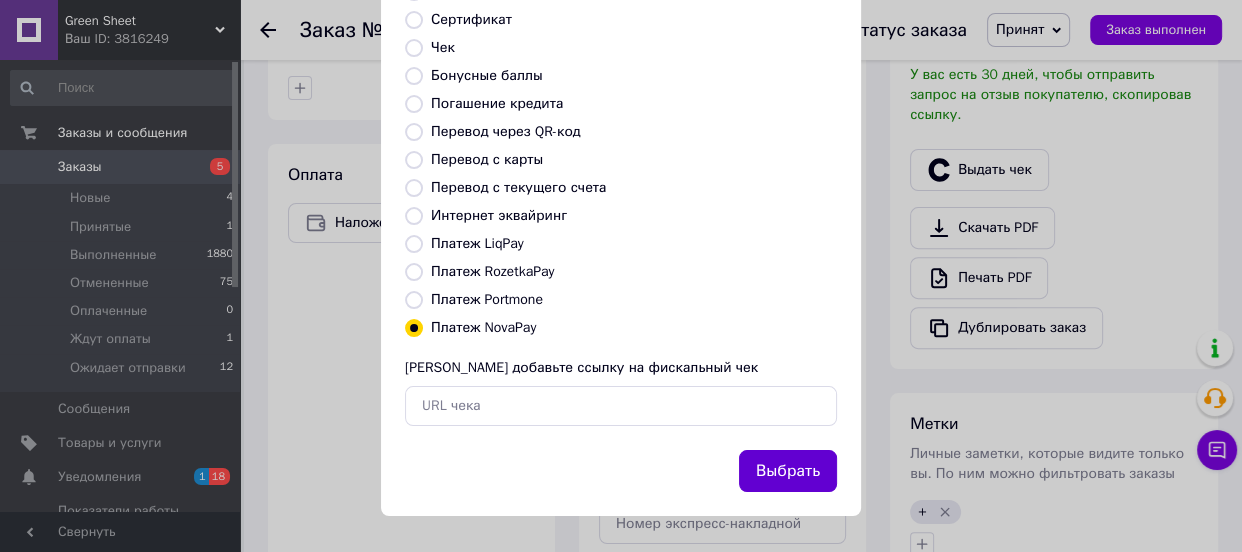 click on "Выбрать" at bounding box center [788, 471] 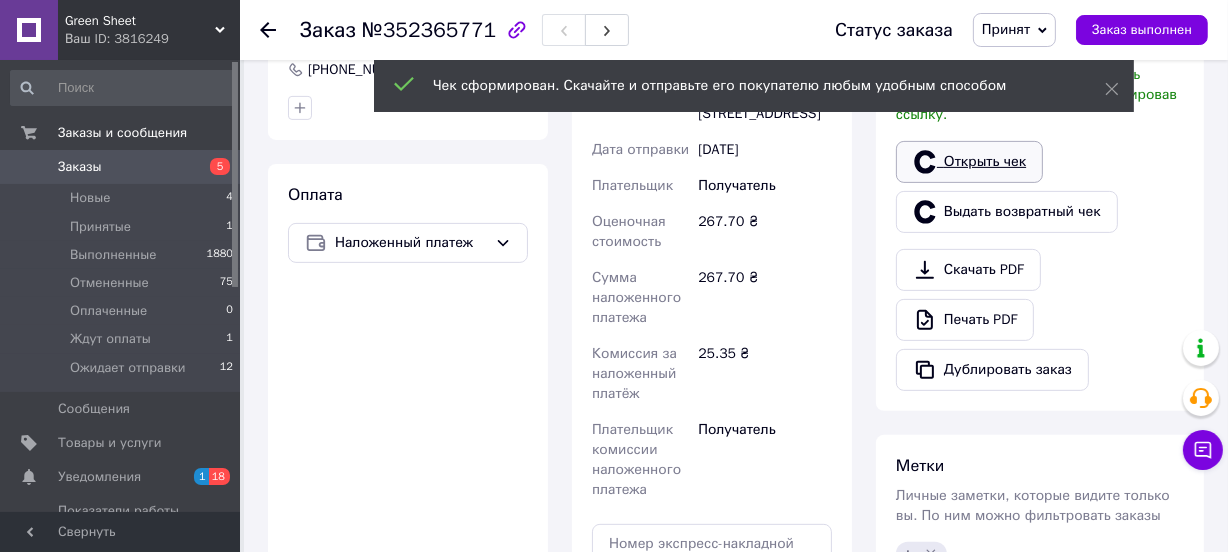 click on "Открыть чек" at bounding box center (969, 162) 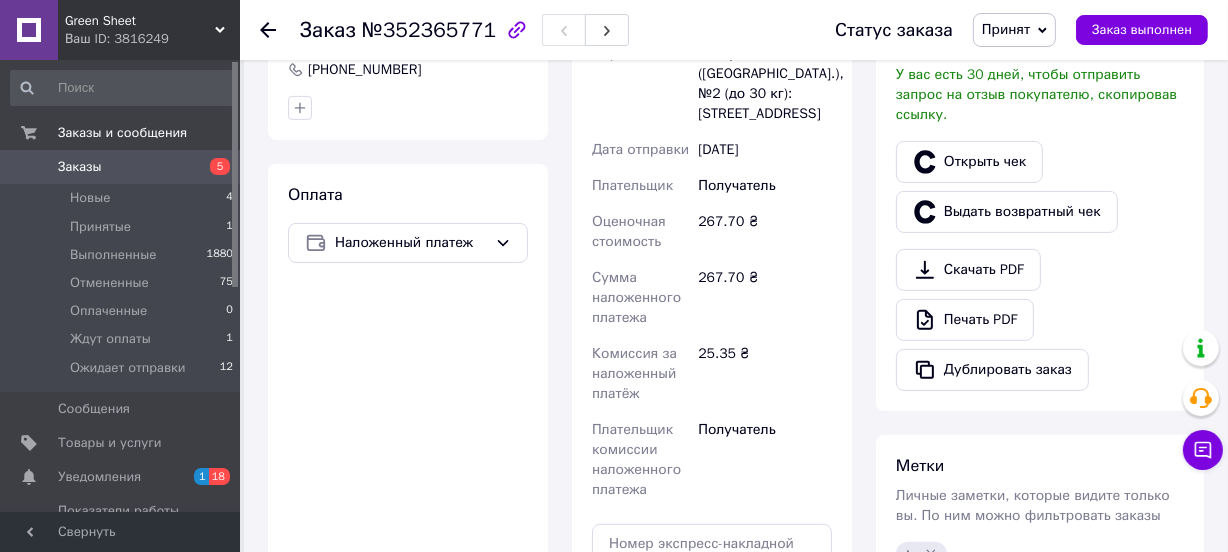 click on "Принят" at bounding box center [1006, 29] 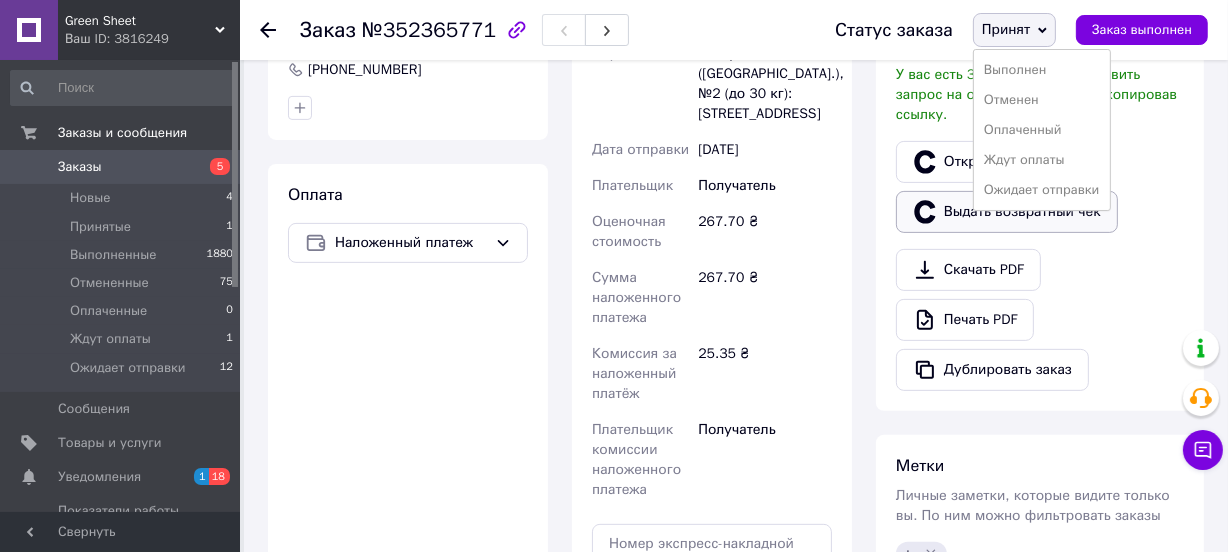 click on "Ожидает отправки" at bounding box center [1042, 190] 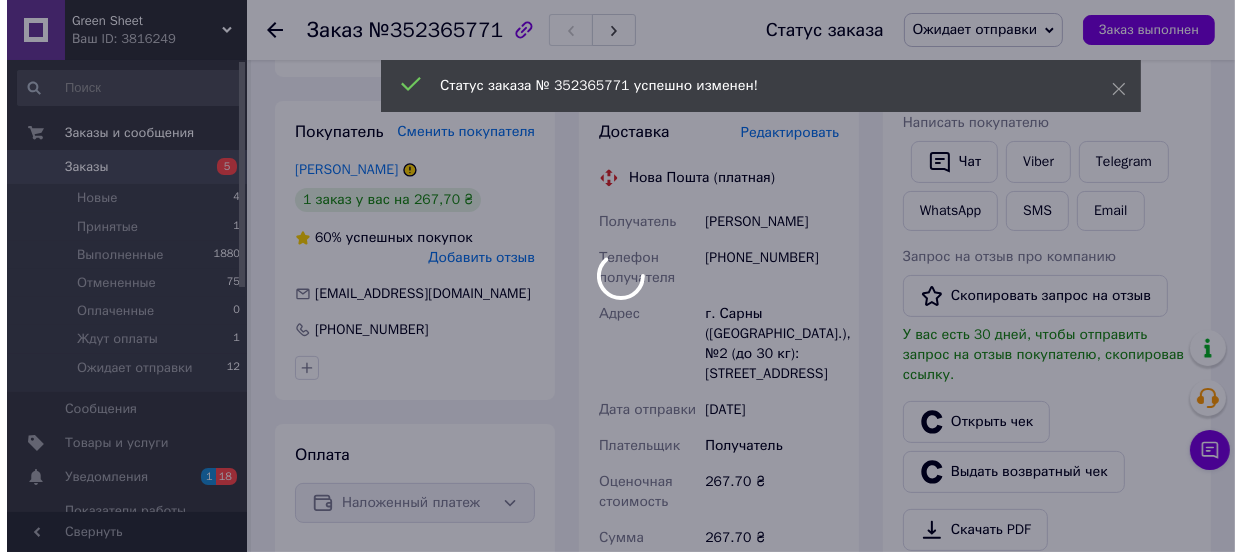 scroll, scrollTop: 302, scrollLeft: 0, axis: vertical 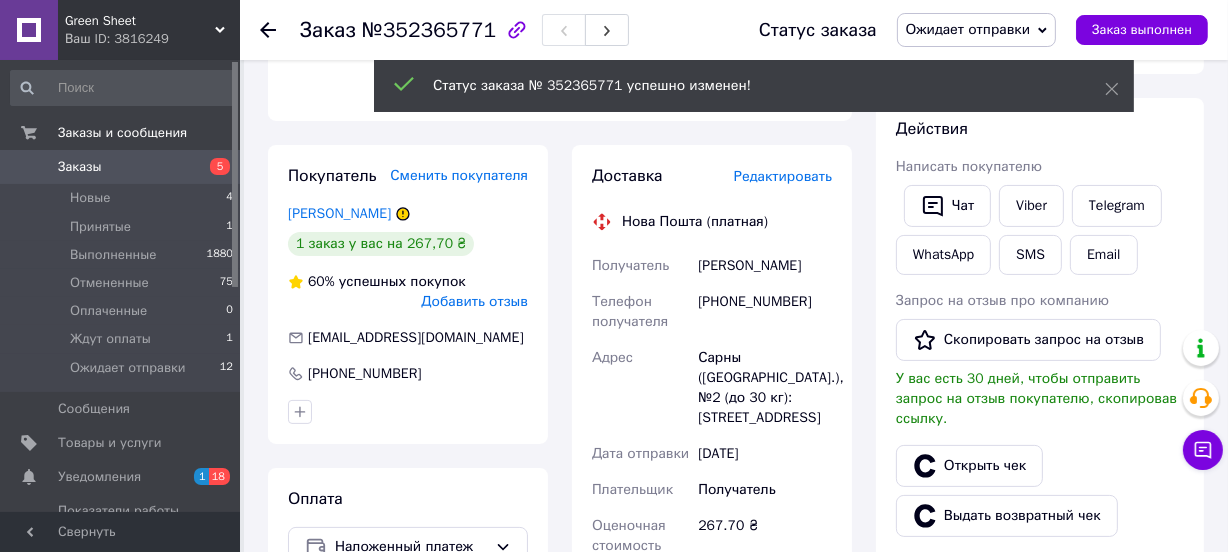click on "Редактировать" at bounding box center (783, 176) 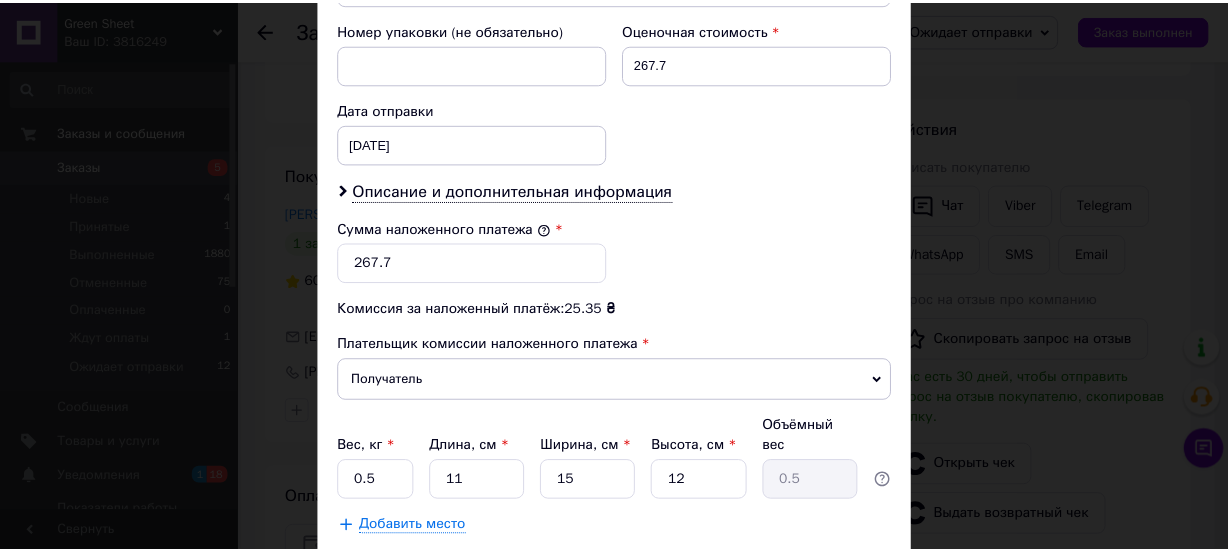 scroll, scrollTop: 990, scrollLeft: 0, axis: vertical 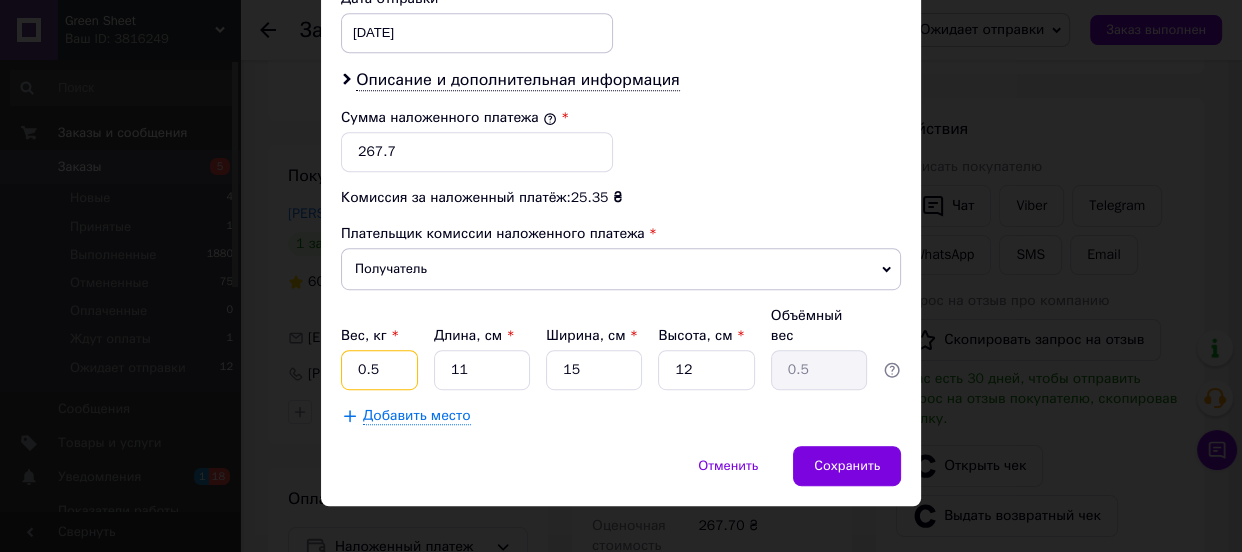 click on "0.5" at bounding box center [379, 370] 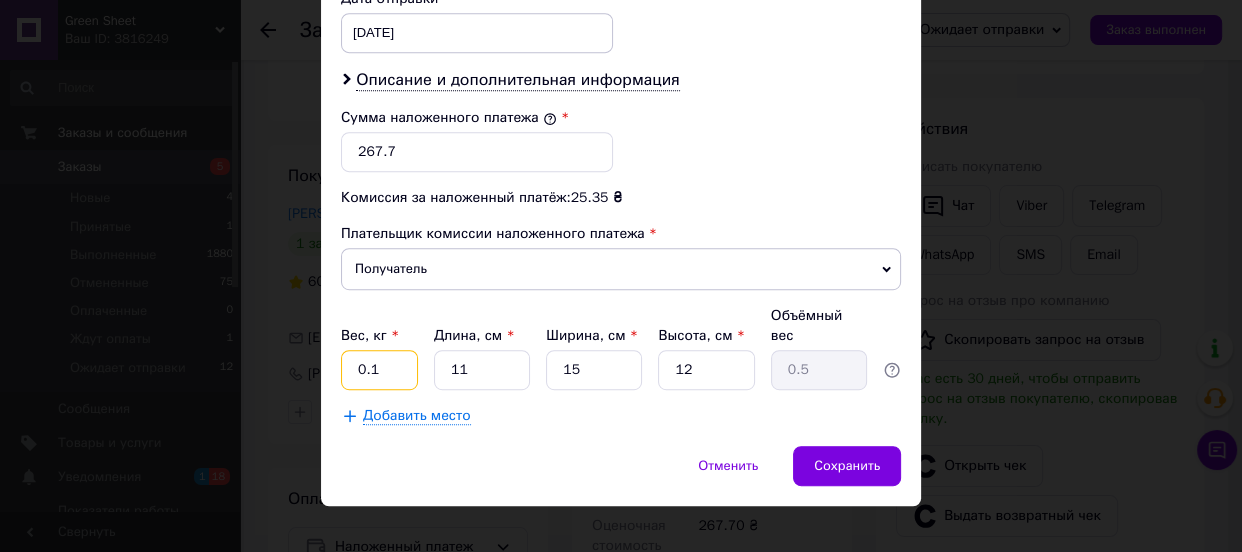 type on "0.1" 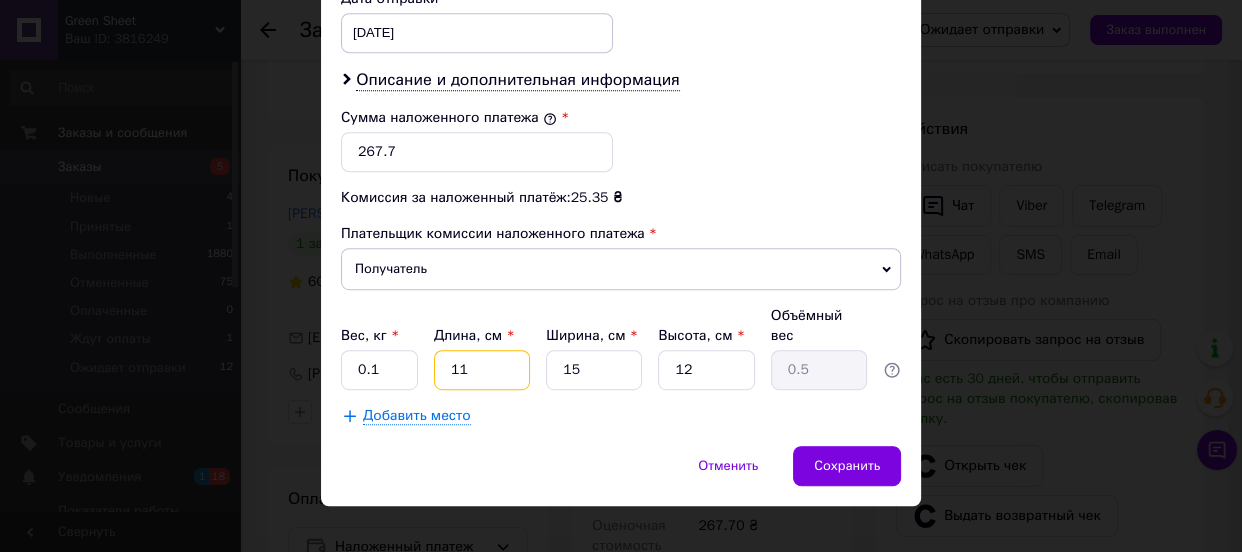 click on "11" at bounding box center [482, 370] 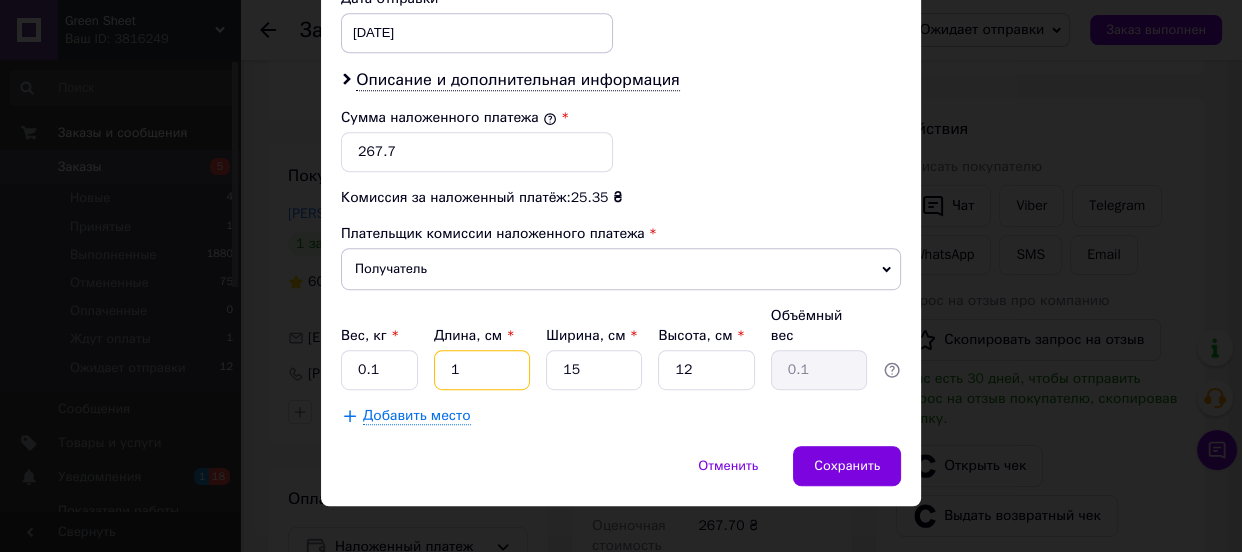 type on "10" 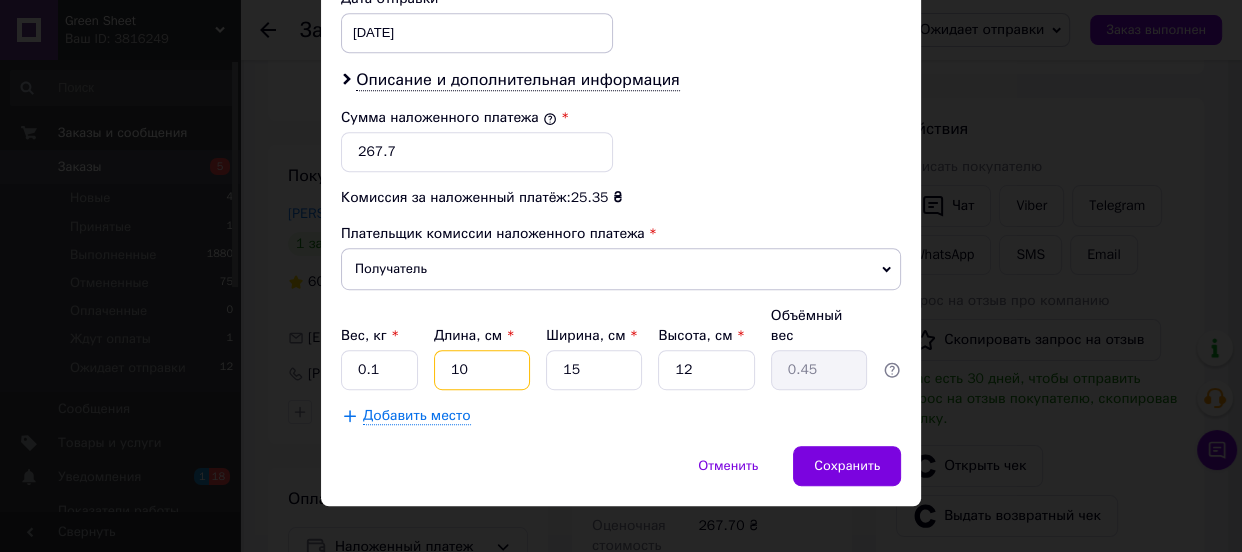 type on "10" 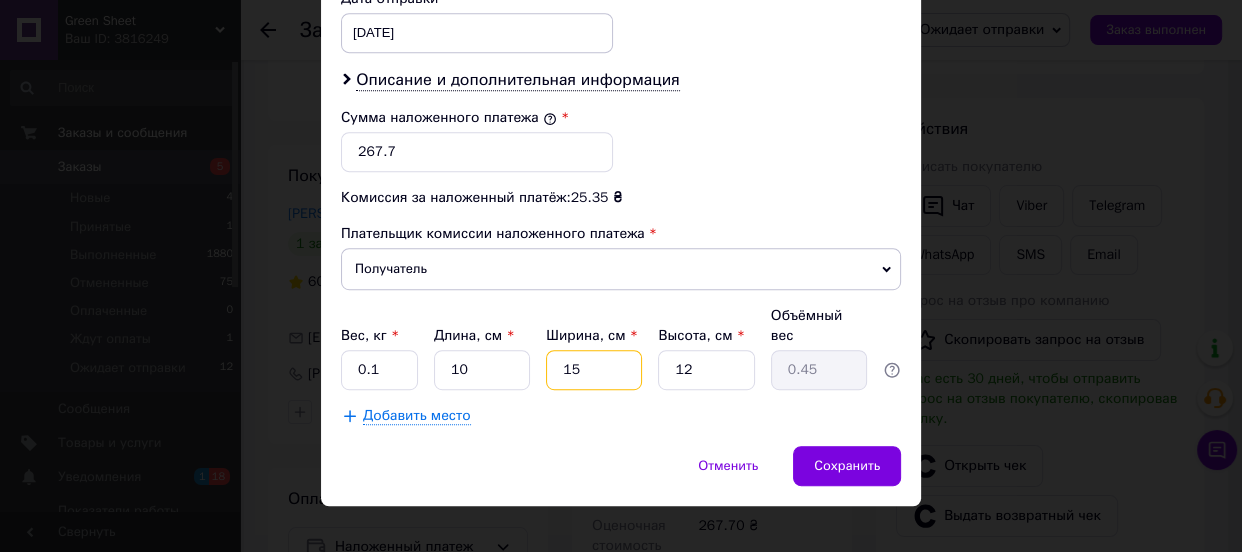click on "15" at bounding box center (594, 370) 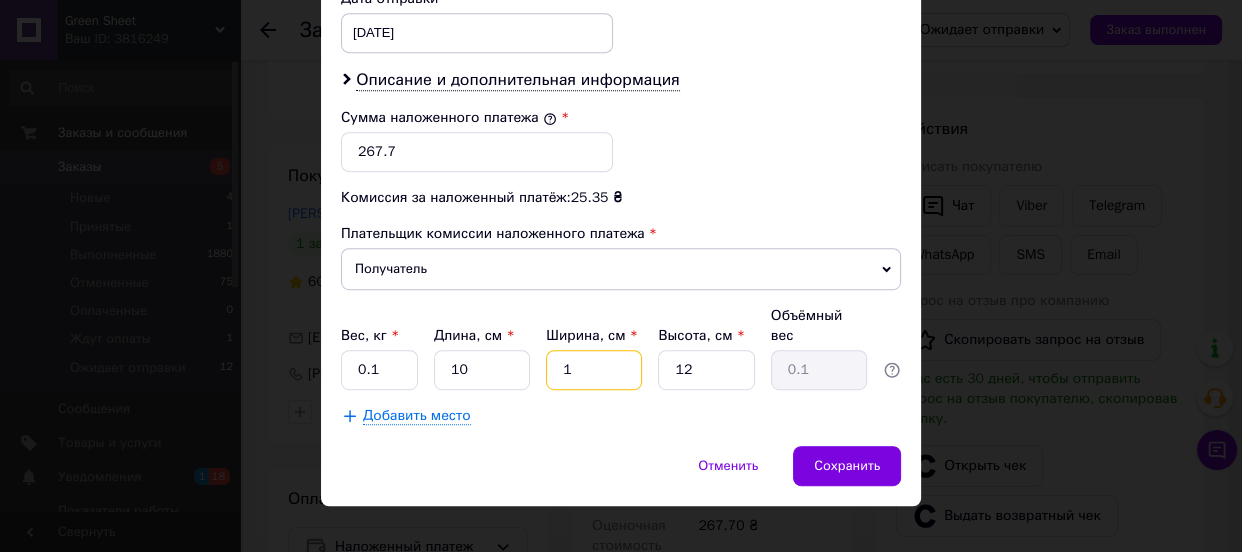 type on "10" 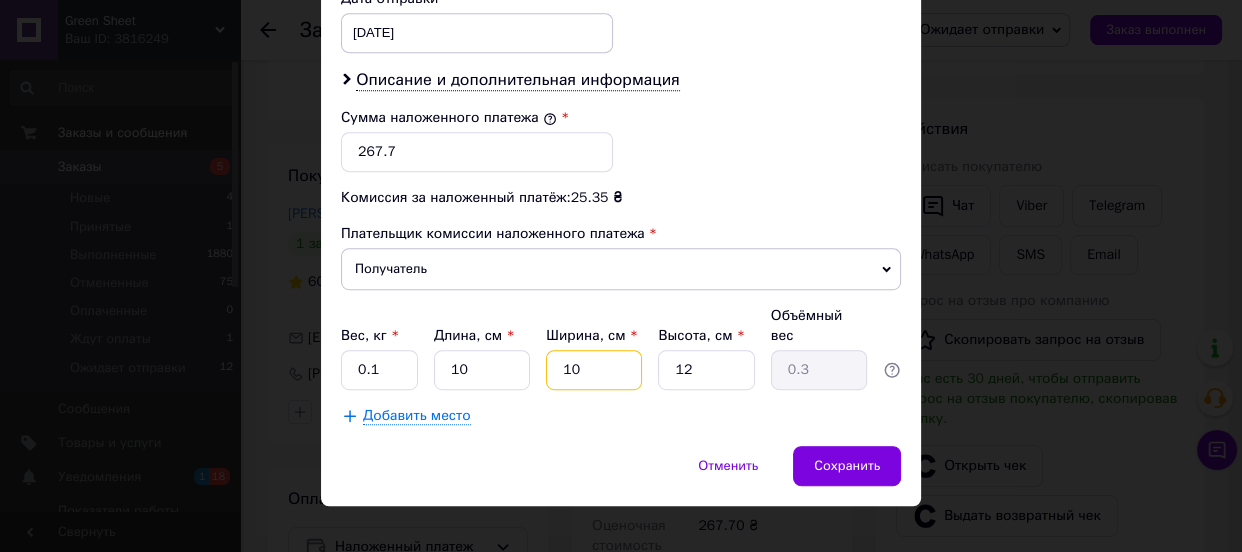 type on "10" 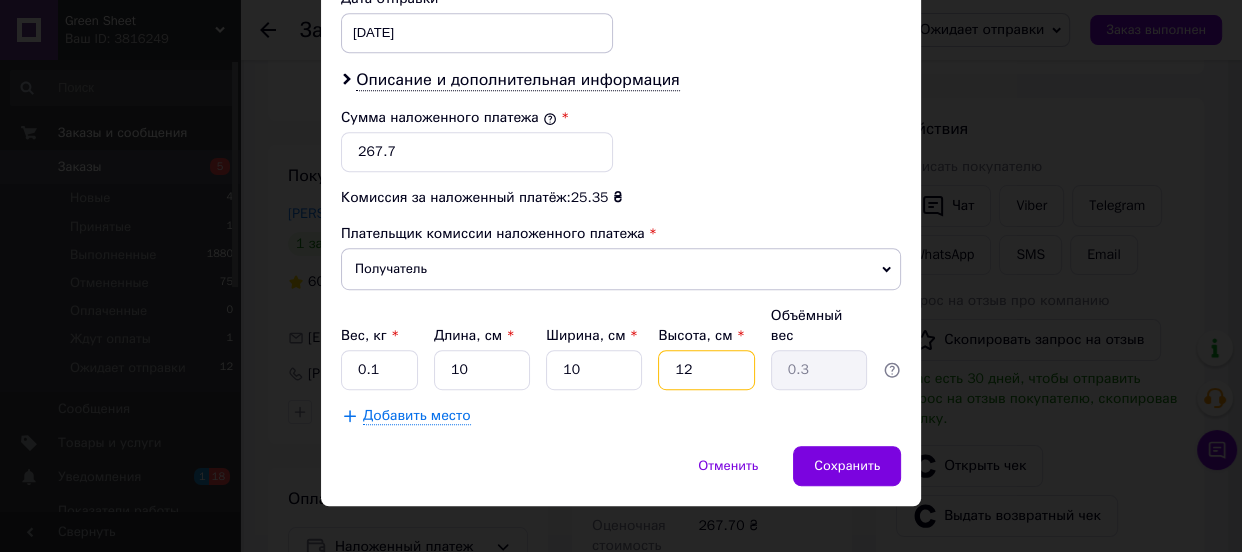 drag, startPoint x: 684, startPoint y: 343, endPoint x: 674, endPoint y: 341, distance: 10.198039 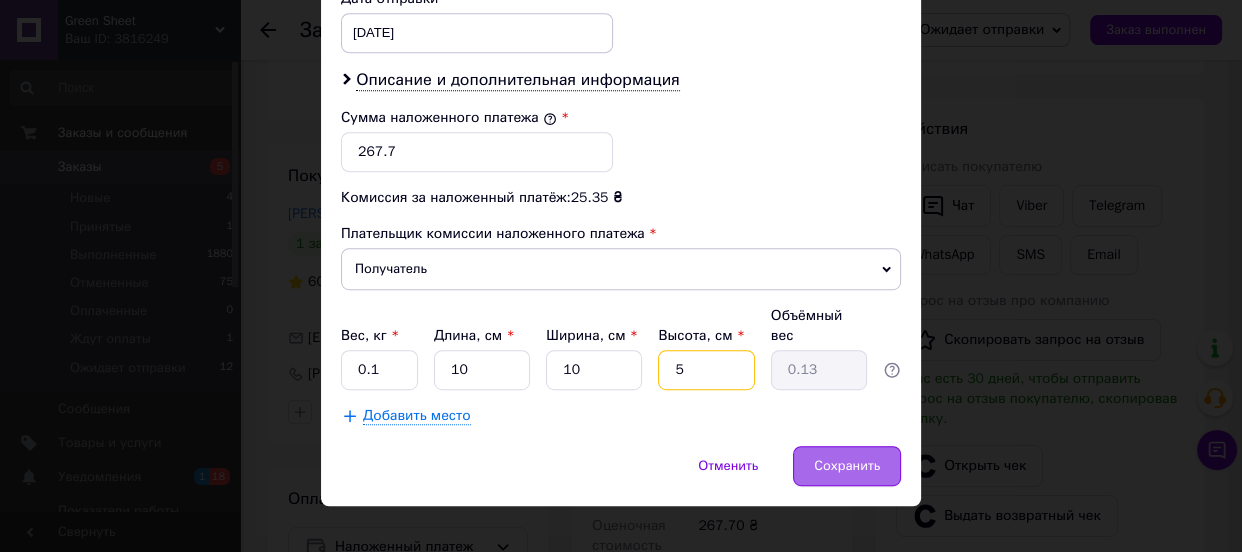 type on "5" 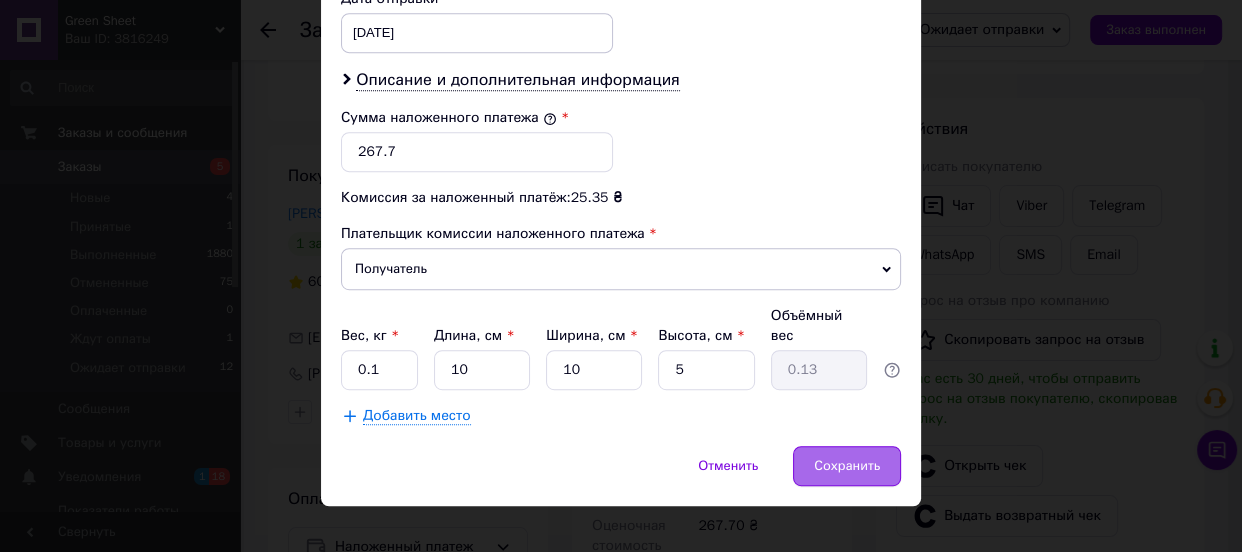 click on "Сохранить" at bounding box center (847, 466) 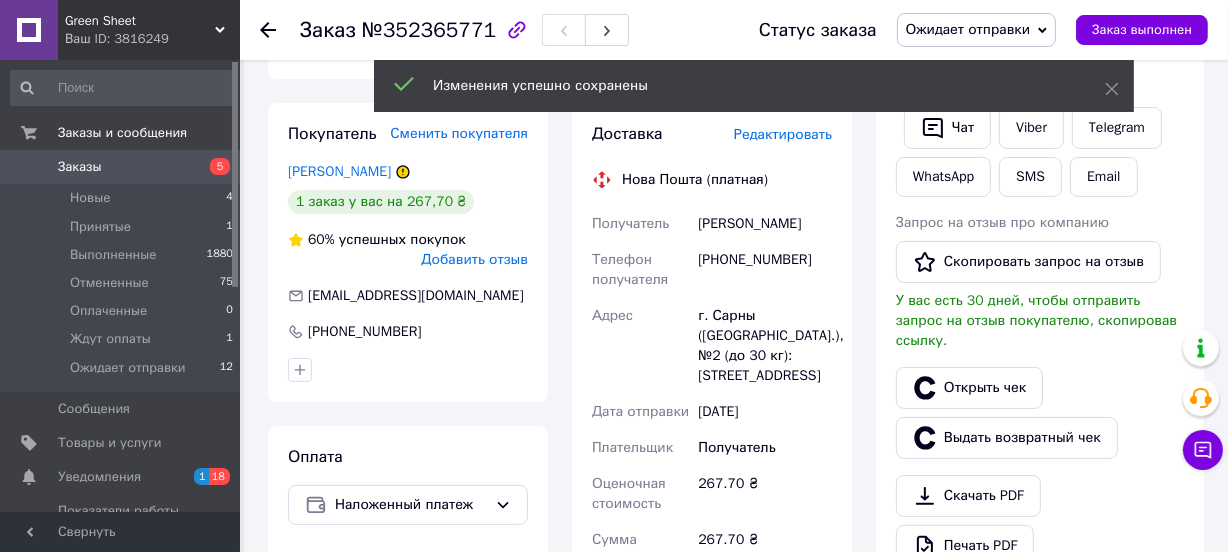 scroll, scrollTop: 1044, scrollLeft: 0, axis: vertical 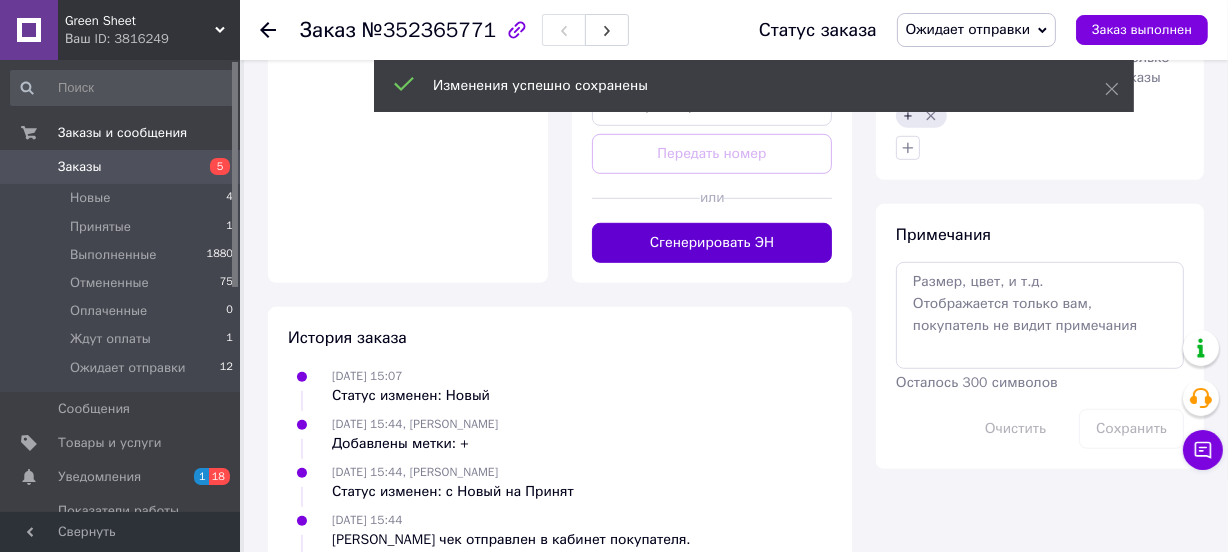 click on "Сгенерировать ЭН" at bounding box center (712, 243) 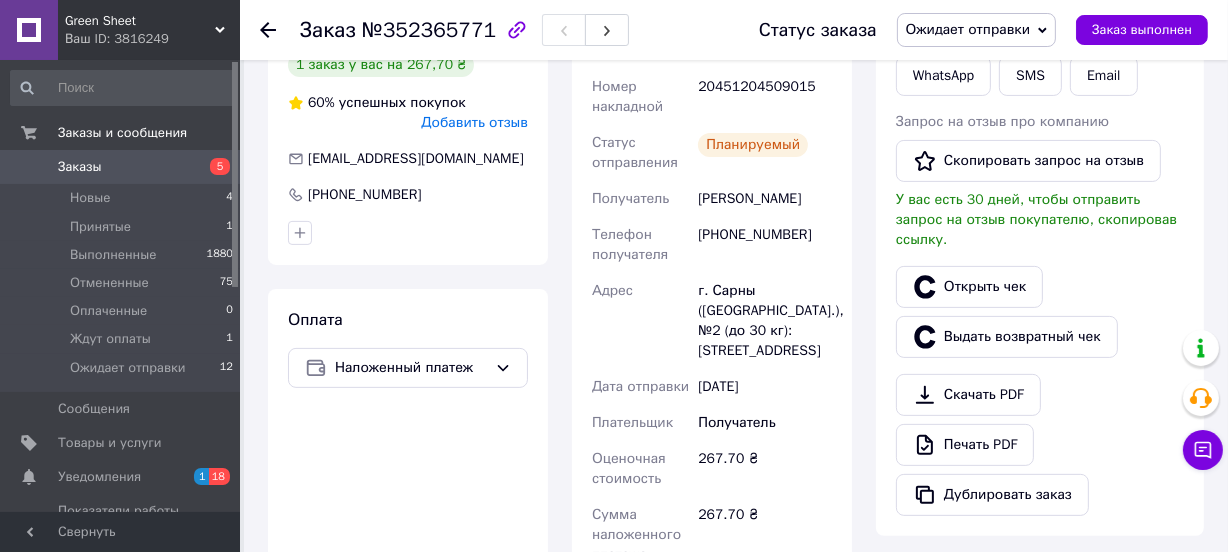 scroll, scrollTop: 438, scrollLeft: 0, axis: vertical 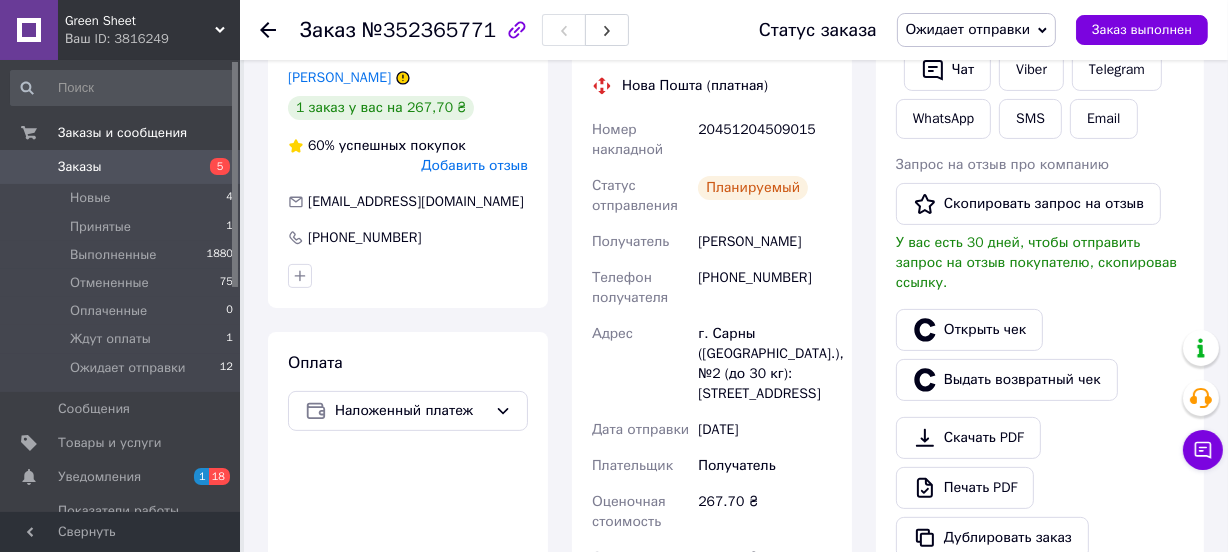 click 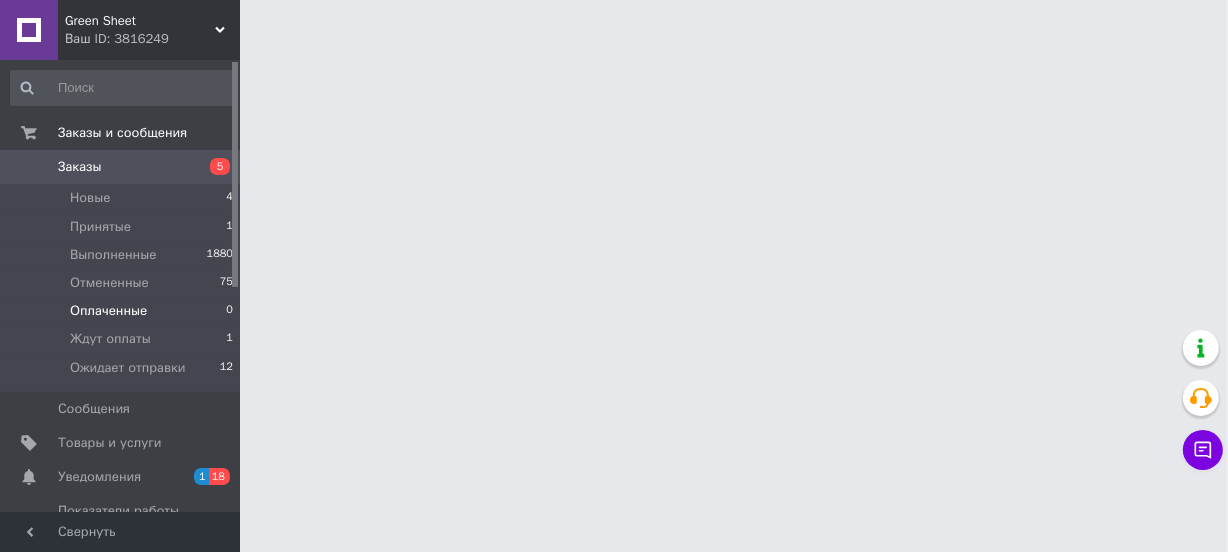 scroll, scrollTop: 0, scrollLeft: 0, axis: both 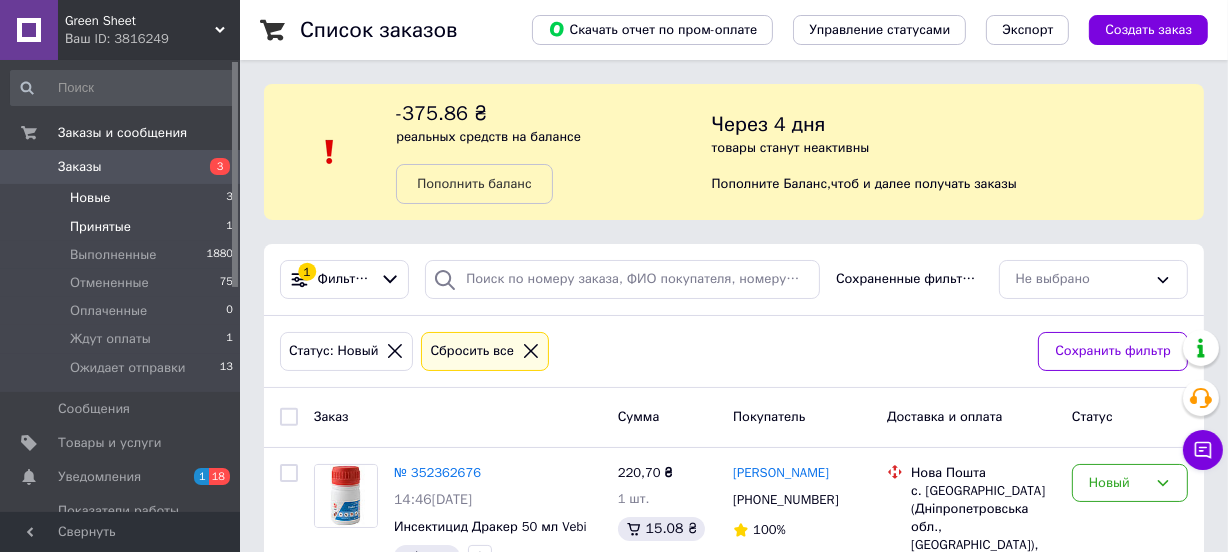 click on "Принятые" at bounding box center (100, 227) 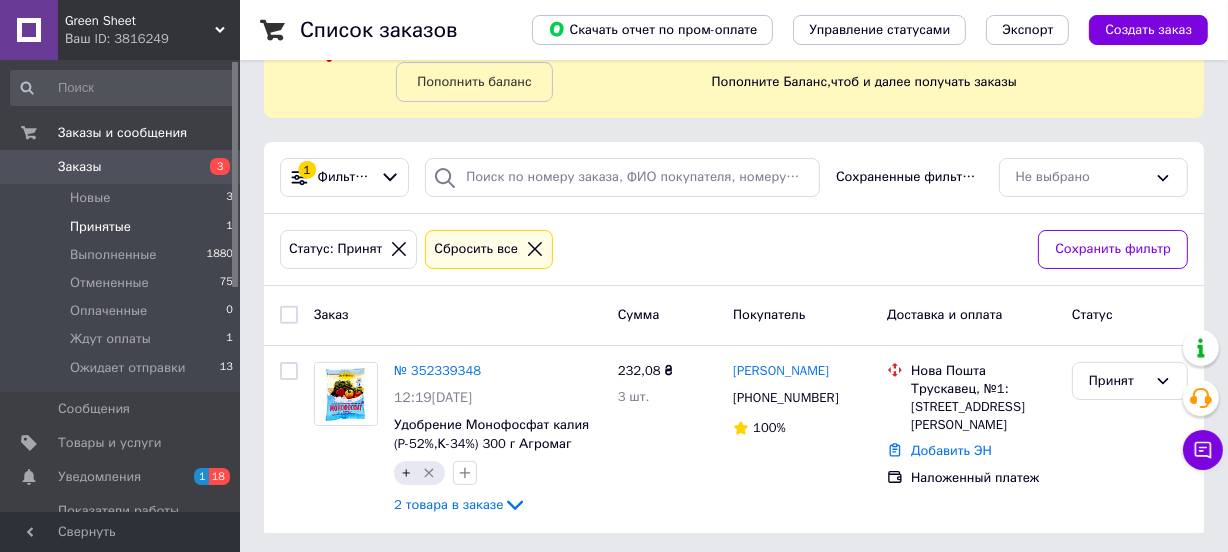 scroll, scrollTop: 107, scrollLeft: 0, axis: vertical 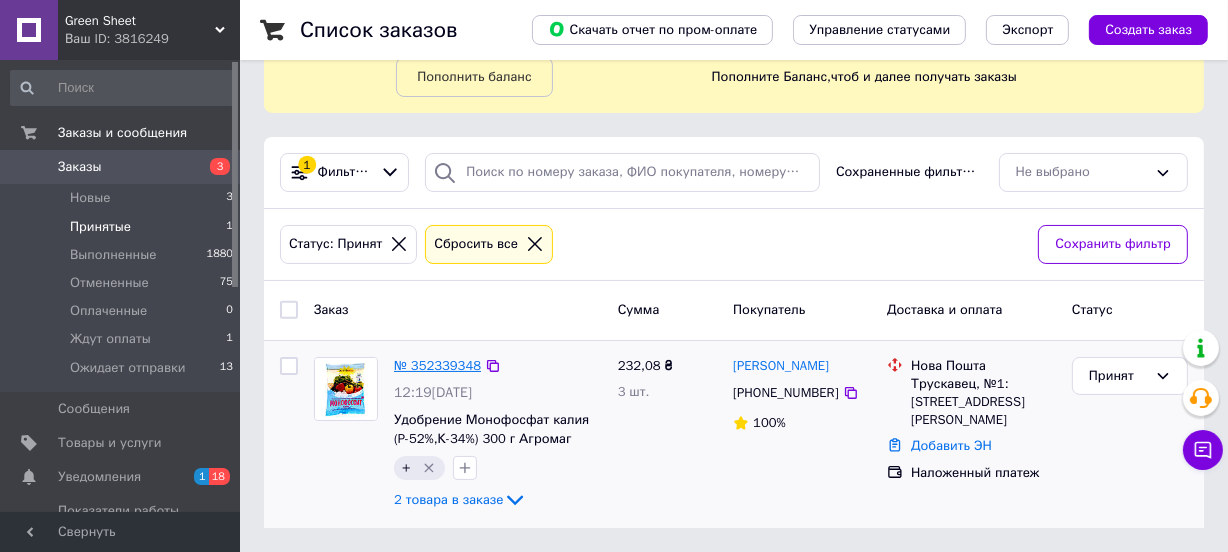 click on "№ 352339348" at bounding box center (437, 365) 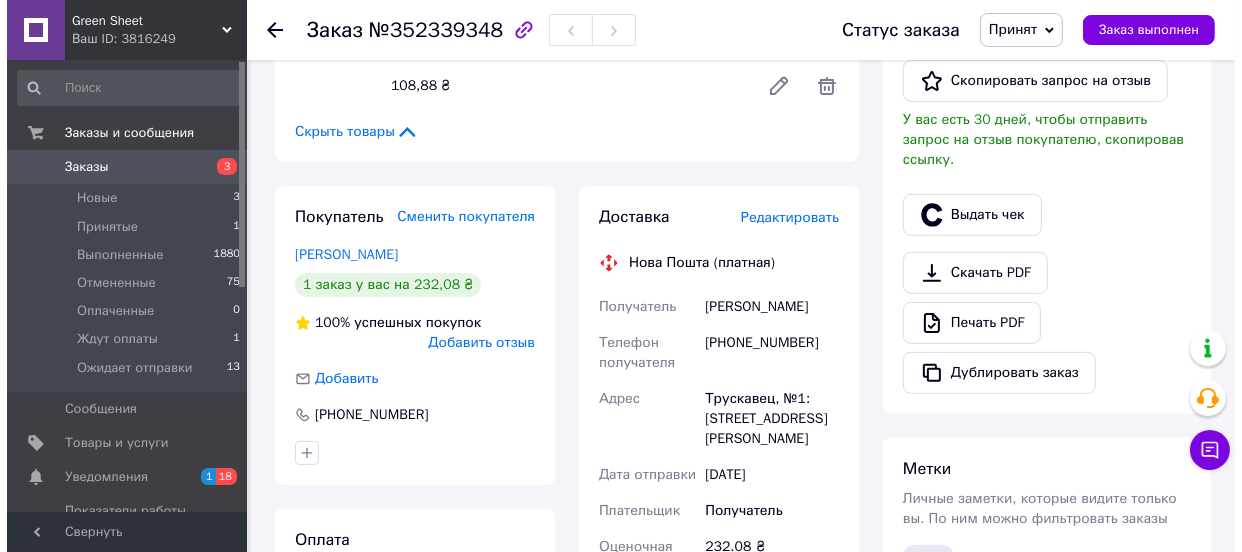 scroll, scrollTop: 454, scrollLeft: 0, axis: vertical 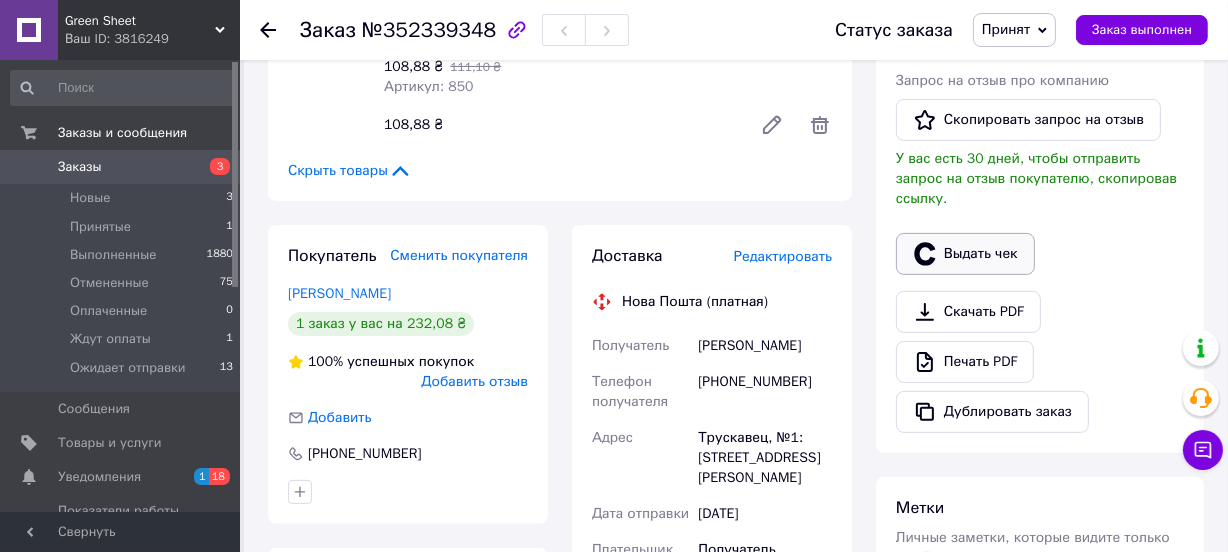 click on "Выдать чек" at bounding box center [965, 254] 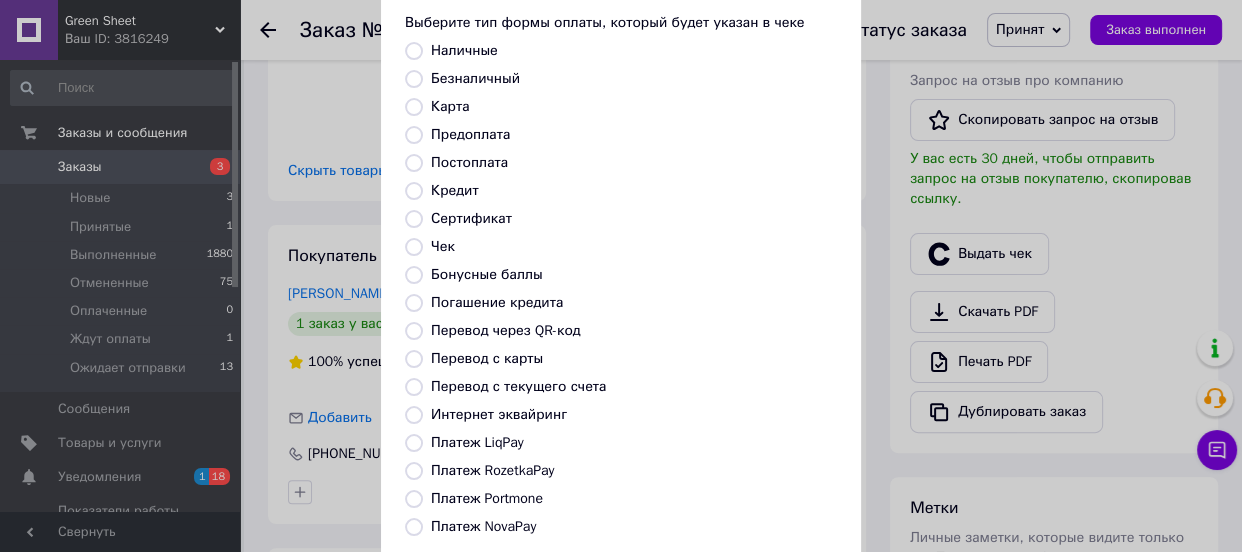 scroll, scrollTop: 151, scrollLeft: 0, axis: vertical 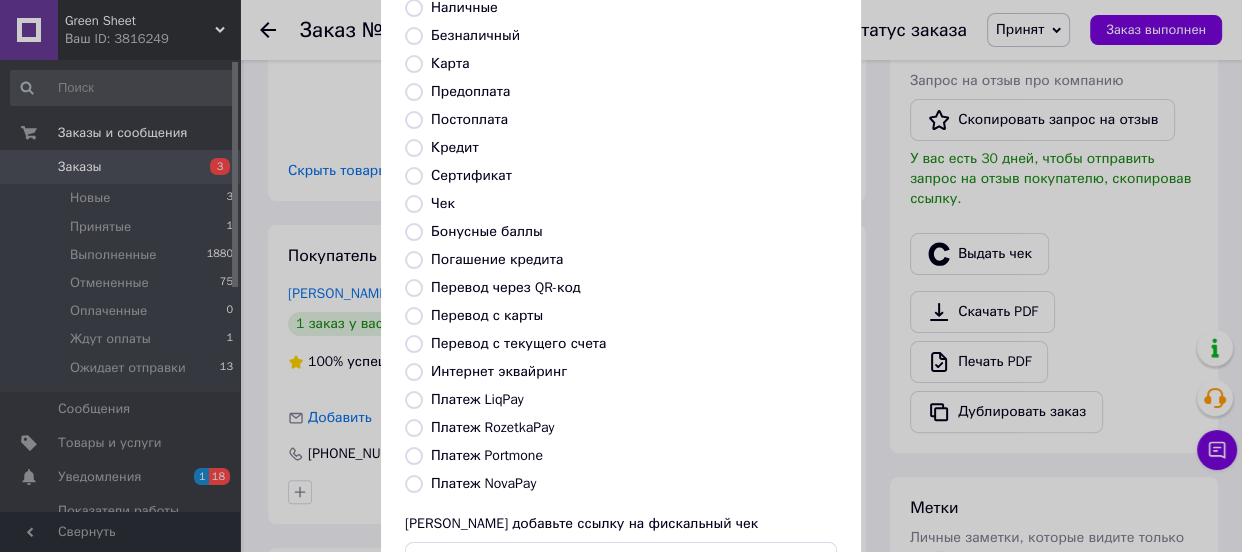 click on "Выберите тип формы оплаты, который будет указан в чеке Наличные Безналичный Карта Предоплата Постоплата Кредит Сертификат Чек Бонусные баллы Погашение кредита Перевод через QR-код Перевод с карты Перевод с текущего счета Интернет эквайринг Платеж LiqPay Платеж RozetkaPay Платеж Portmone Платеж NovaPay Или добавьте ссылку на фискальный чек" at bounding box center [621, 276] 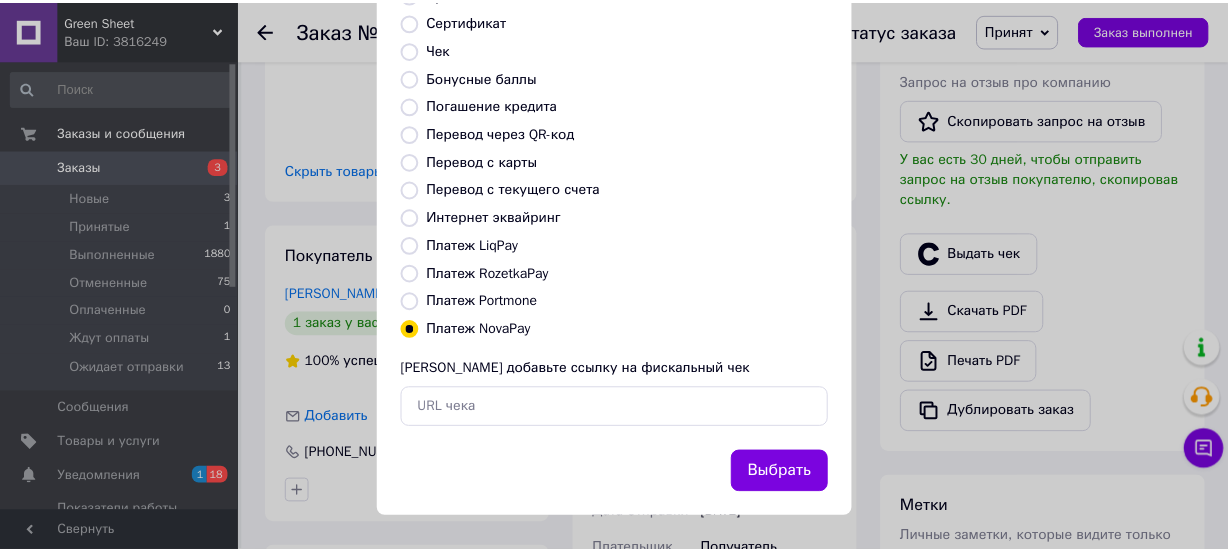 scroll, scrollTop: 307, scrollLeft: 0, axis: vertical 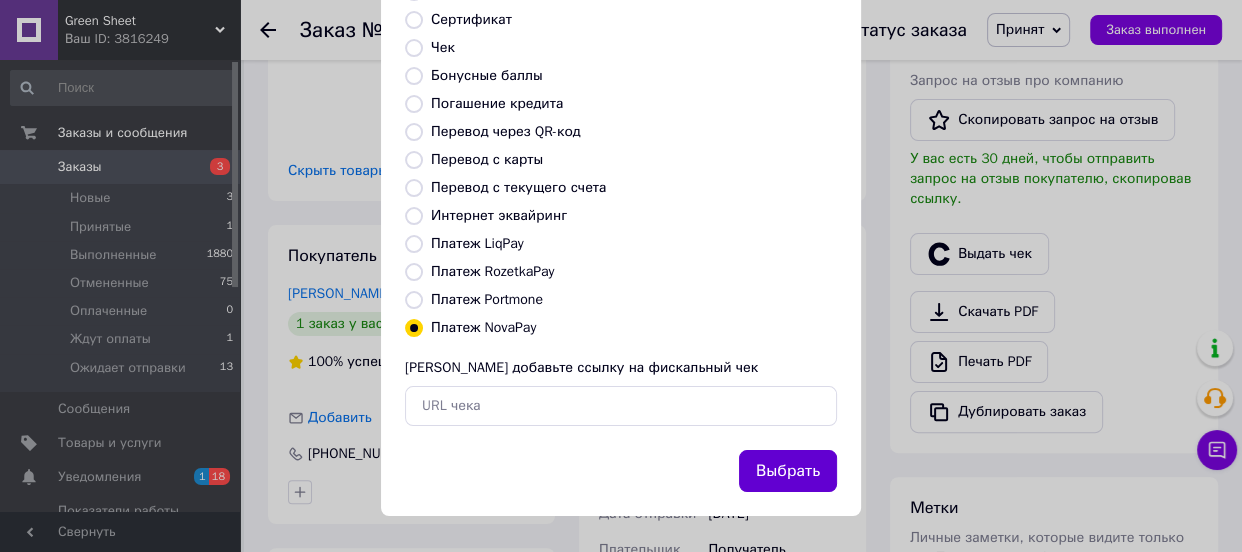 click on "Выбрать" at bounding box center (788, 471) 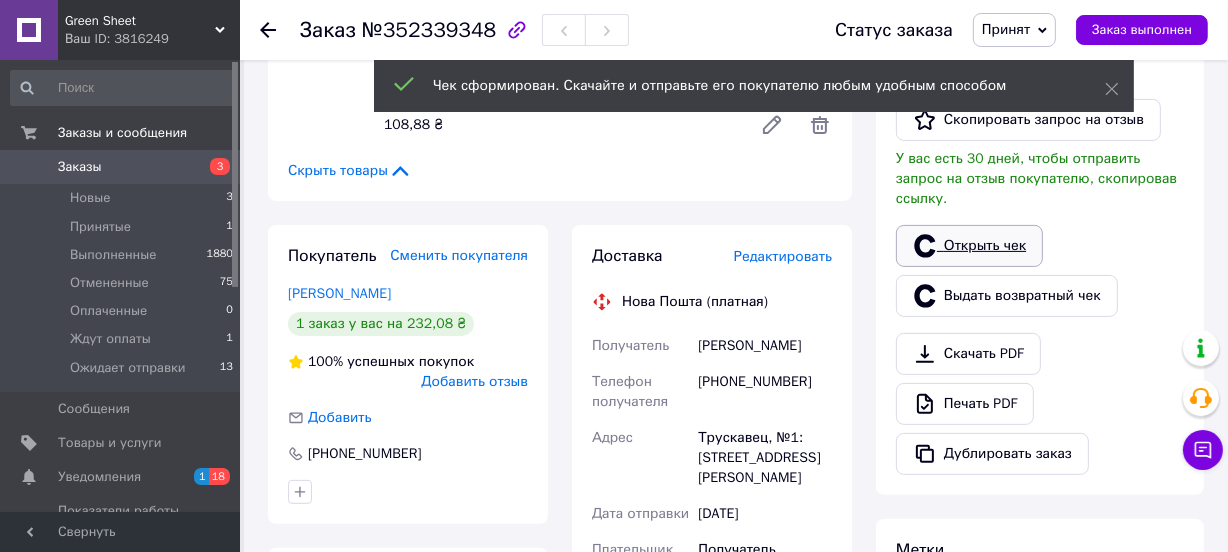 click on "Открыть чек" at bounding box center [969, 246] 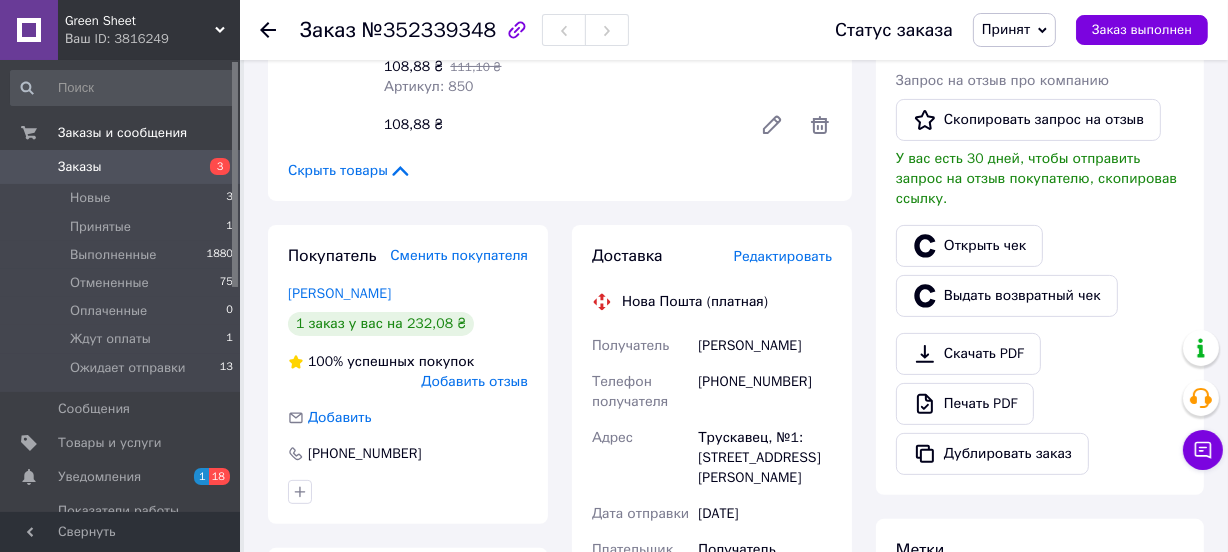 click on "Принят" at bounding box center (1006, 29) 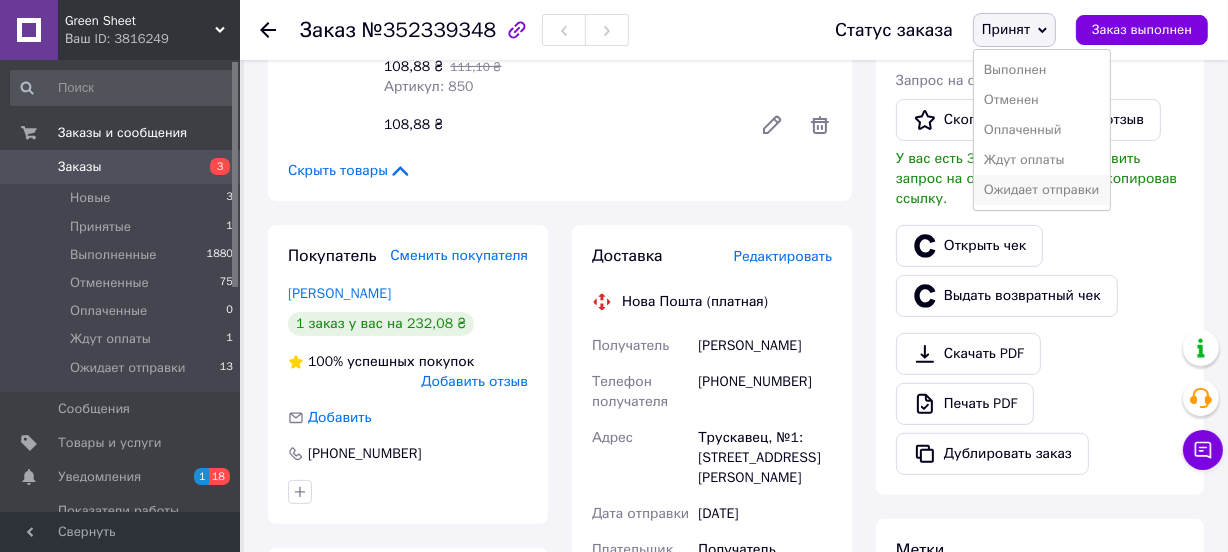 click on "Ожидает отправки" at bounding box center [1042, 190] 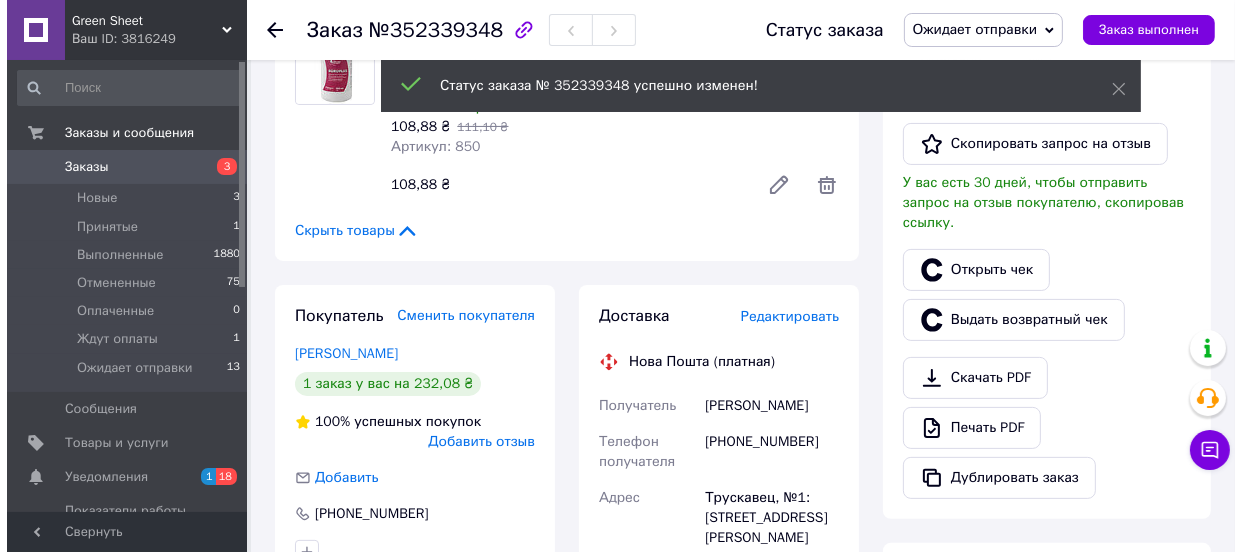scroll, scrollTop: 454, scrollLeft: 0, axis: vertical 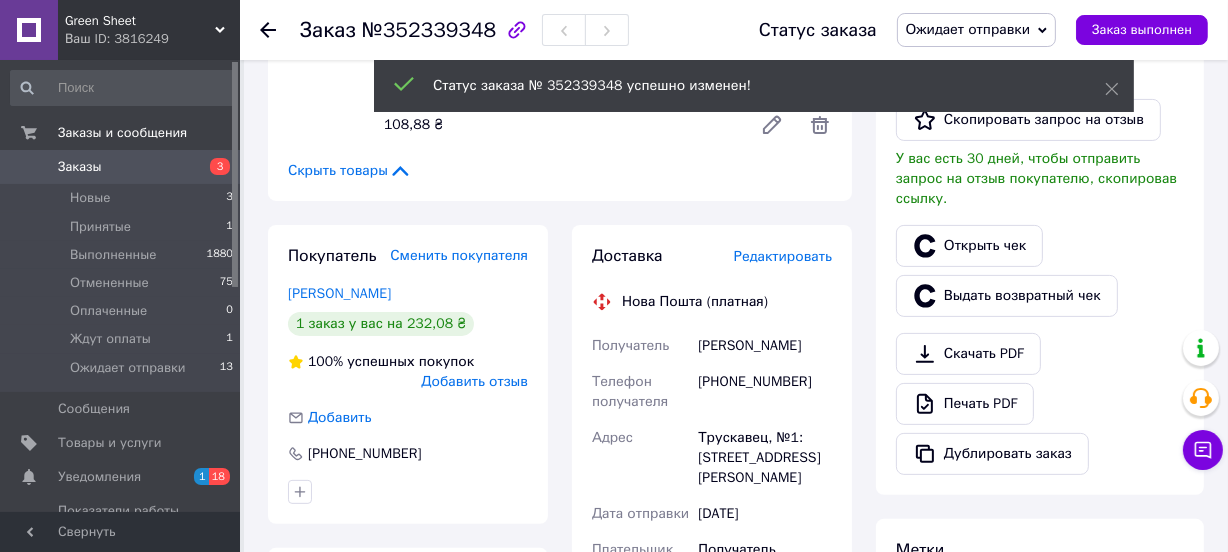 click on "Редактировать" at bounding box center (783, 256) 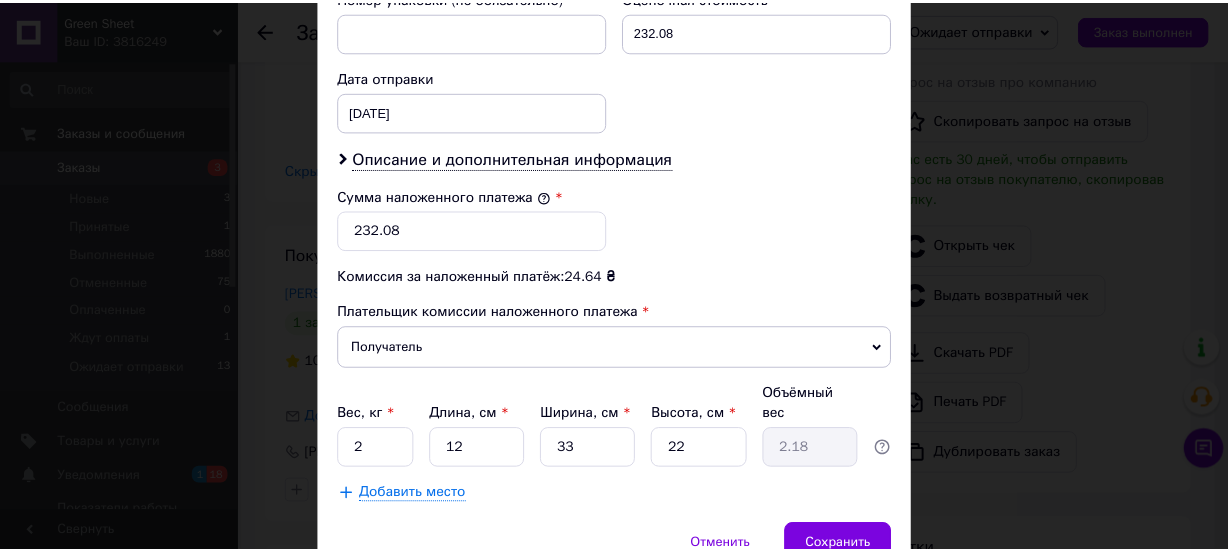 scroll, scrollTop: 990, scrollLeft: 0, axis: vertical 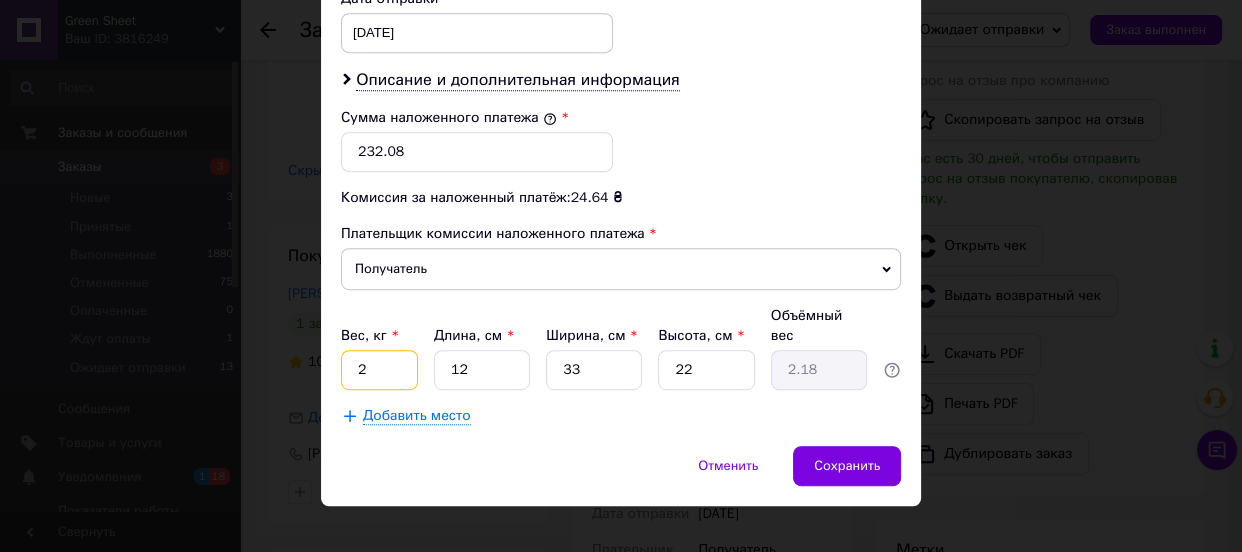 drag, startPoint x: 366, startPoint y: 349, endPoint x: 346, endPoint y: 348, distance: 20.024984 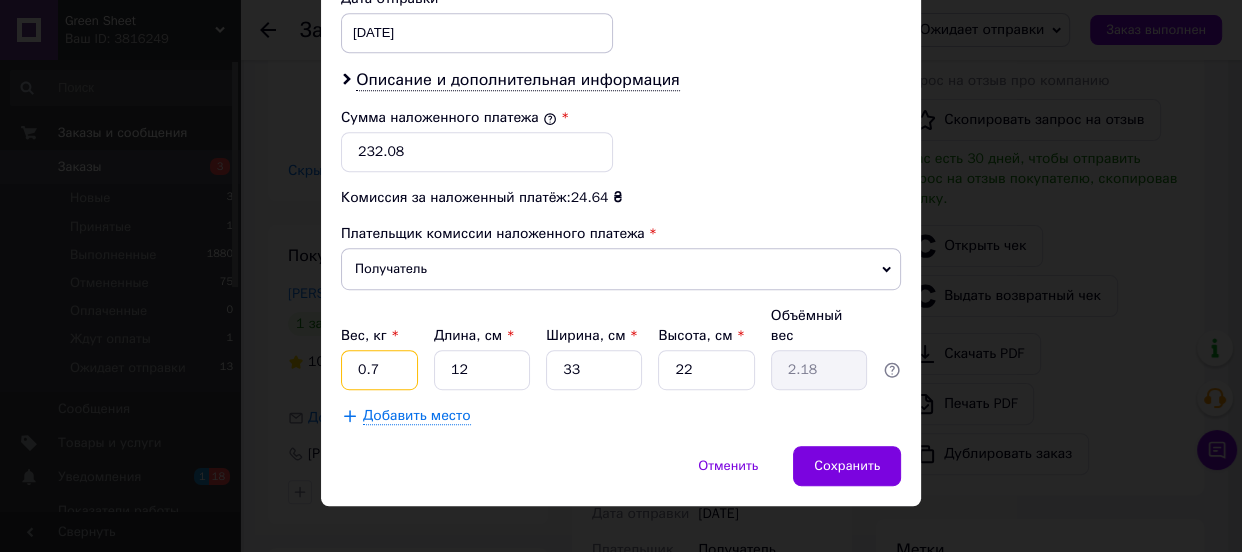 type on "0.7" 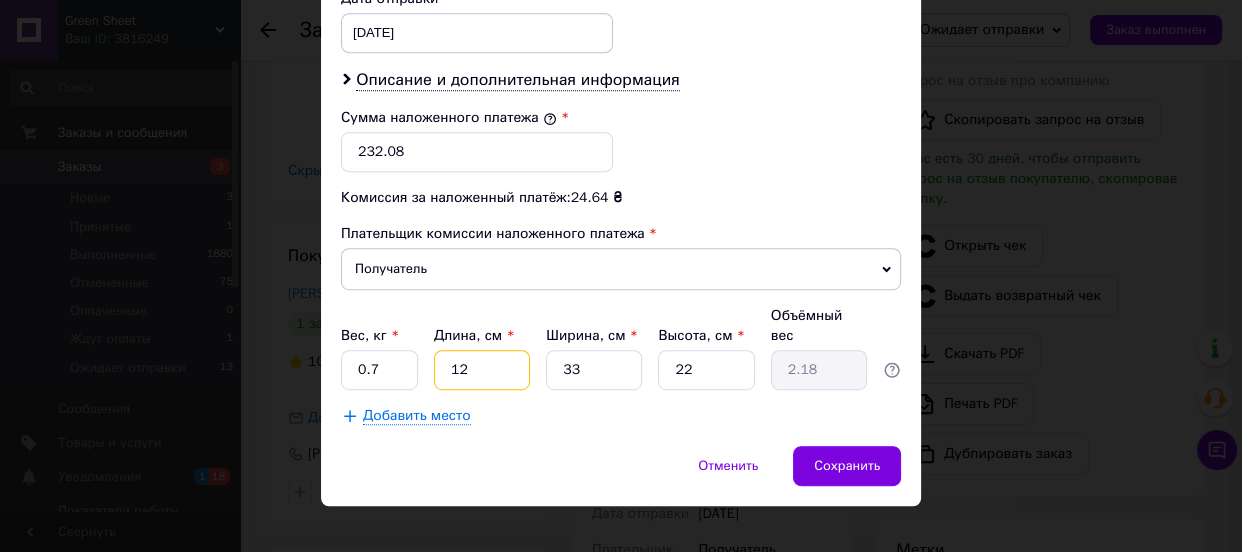 drag, startPoint x: 488, startPoint y: 349, endPoint x: 438, endPoint y: 343, distance: 50.358715 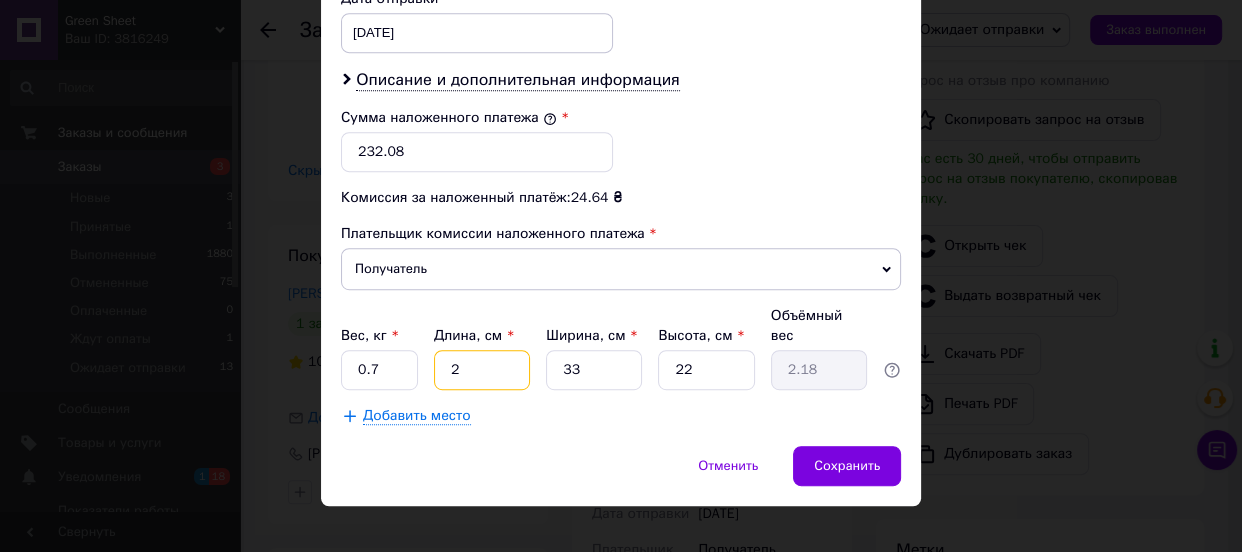 type on "0.36" 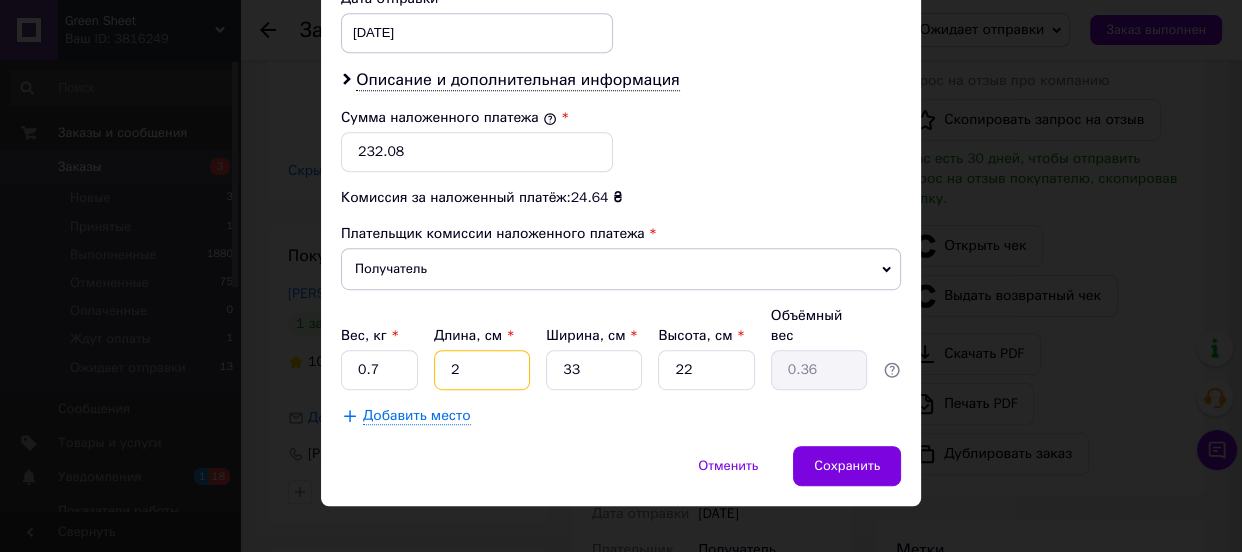 type on "24" 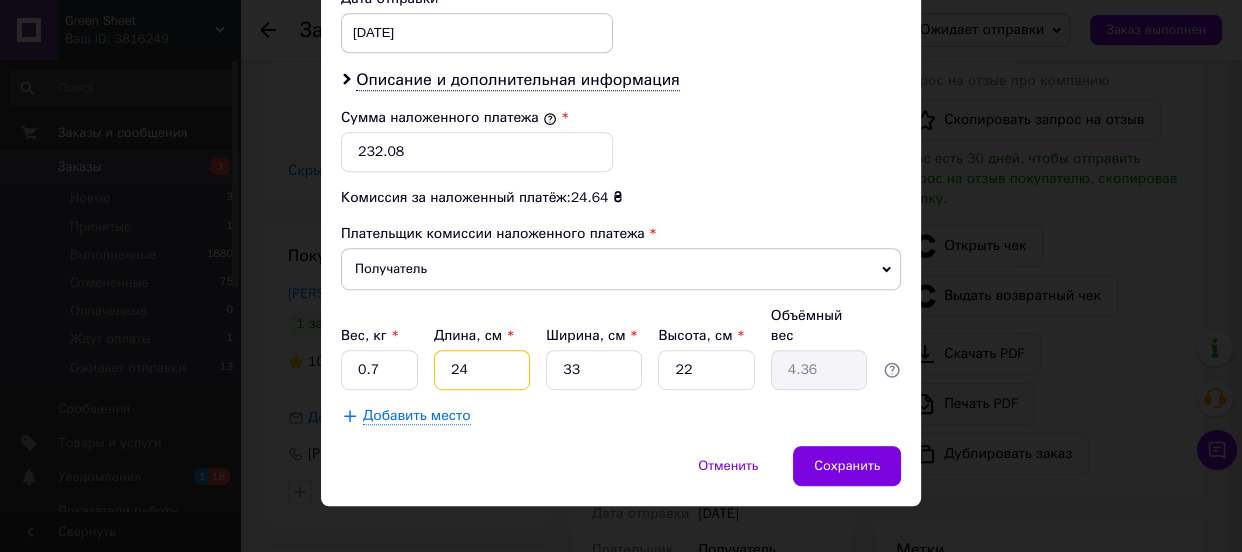 type on "24" 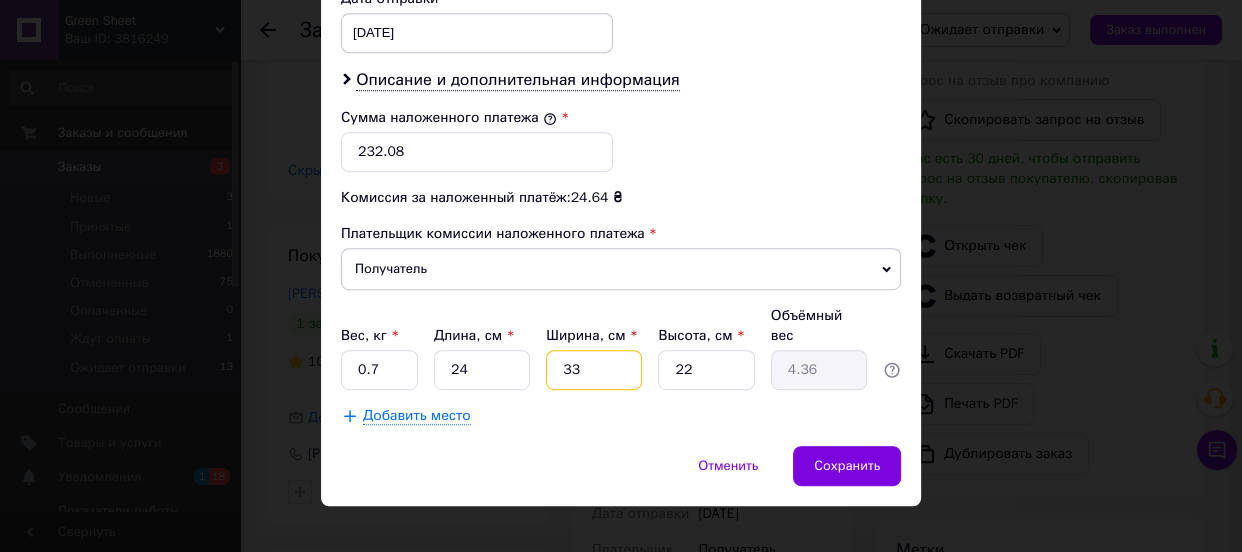 drag, startPoint x: 593, startPoint y: 345, endPoint x: 555, endPoint y: 345, distance: 38 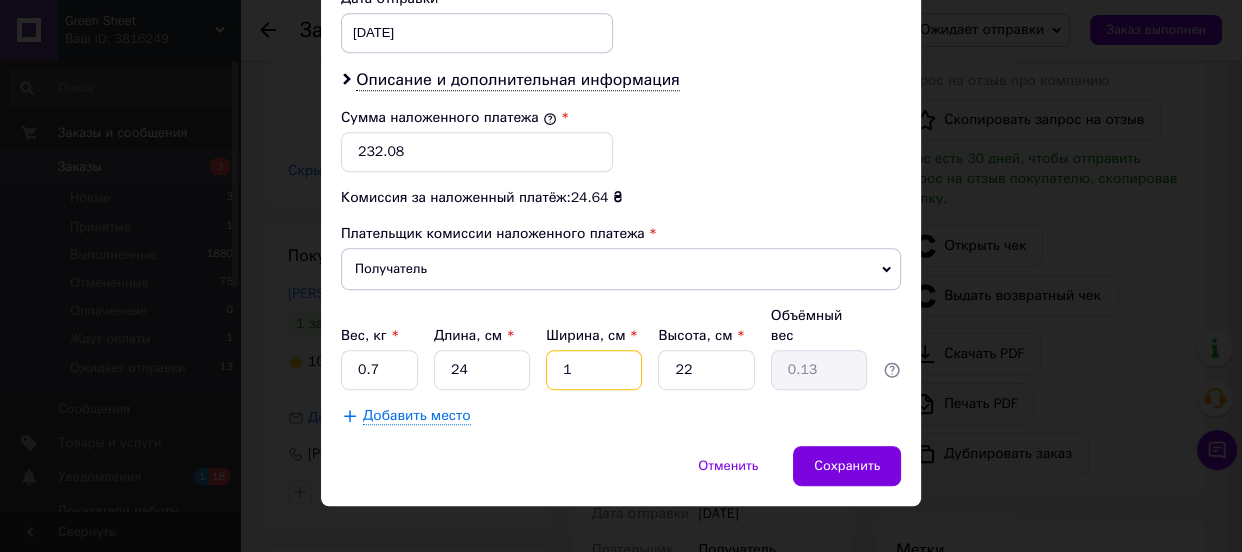 type on "17" 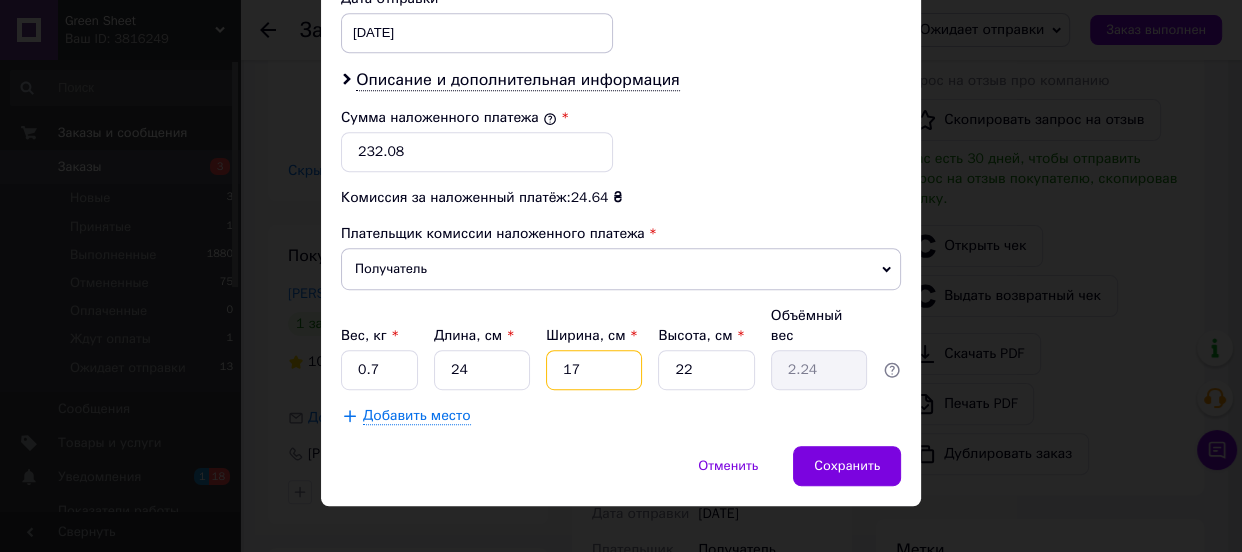 type on "17" 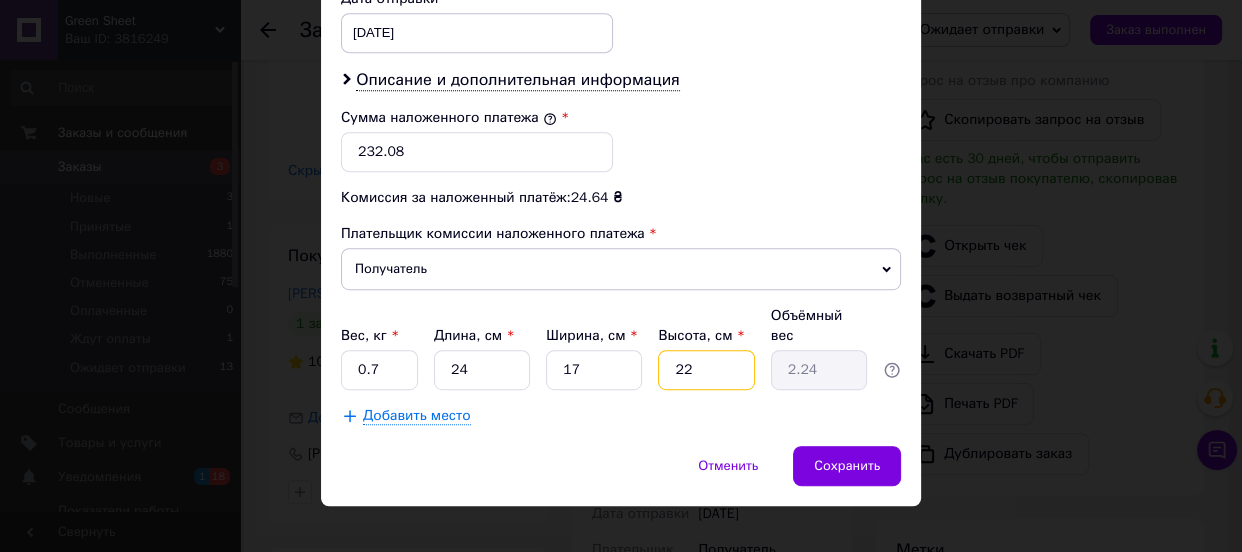 drag, startPoint x: 698, startPoint y: 343, endPoint x: 662, endPoint y: 342, distance: 36.013885 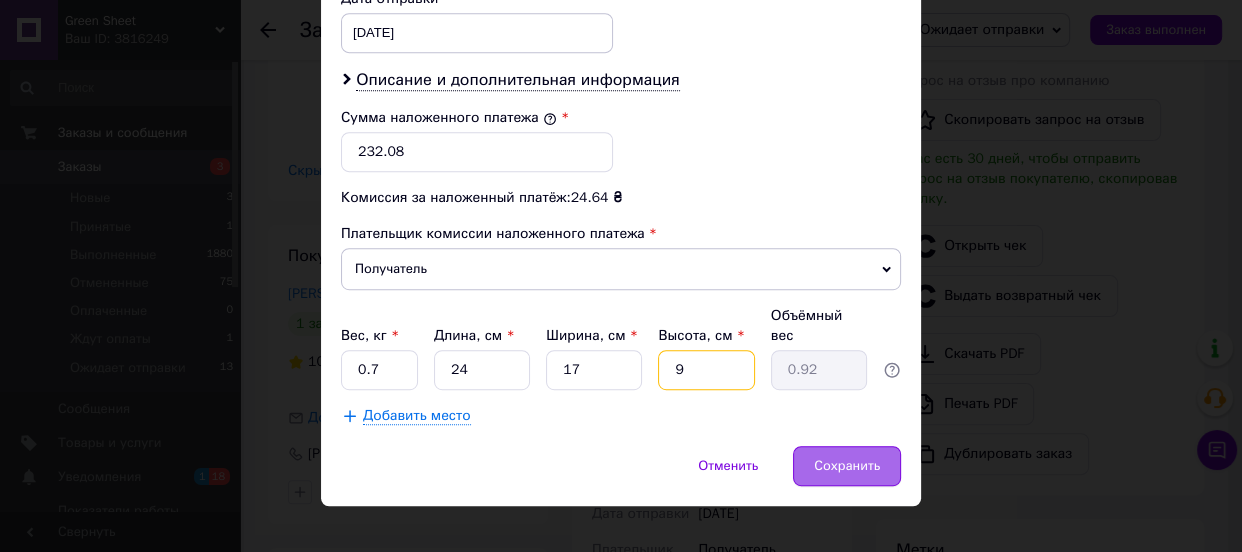 type on "9" 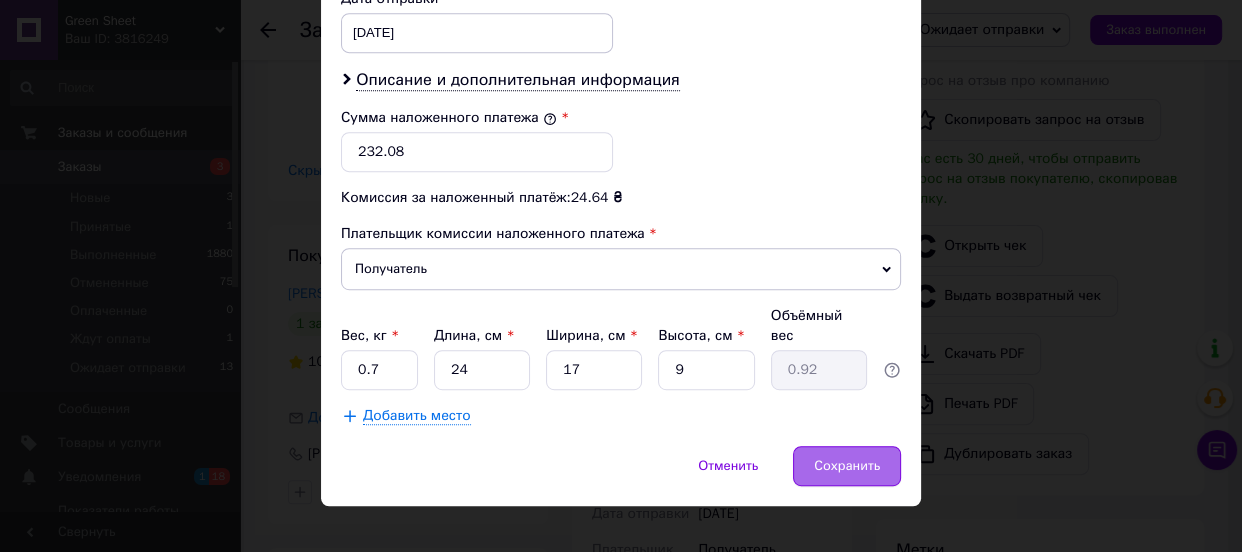 click on "Сохранить" at bounding box center [847, 466] 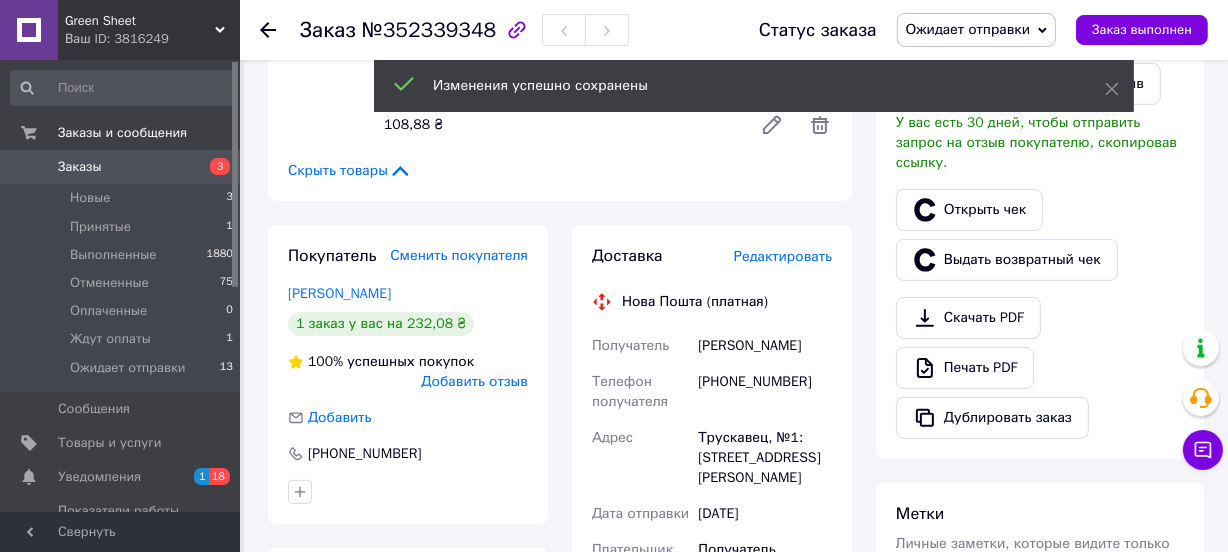 scroll, scrollTop: 23, scrollLeft: 0, axis: vertical 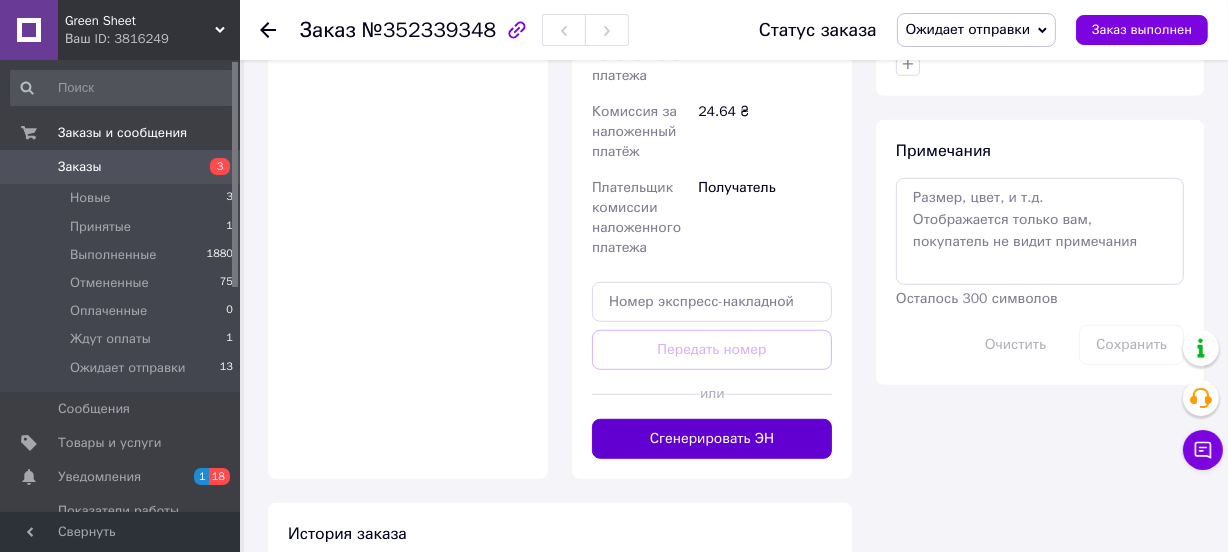 click on "Сгенерировать ЭН" at bounding box center (712, 439) 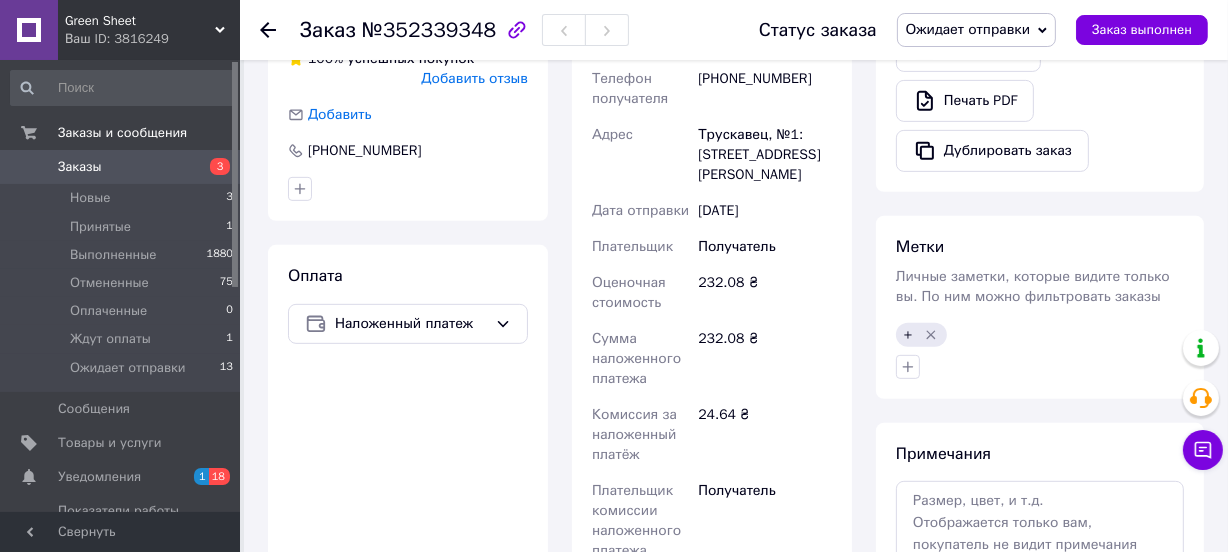 scroll, scrollTop: 606, scrollLeft: 0, axis: vertical 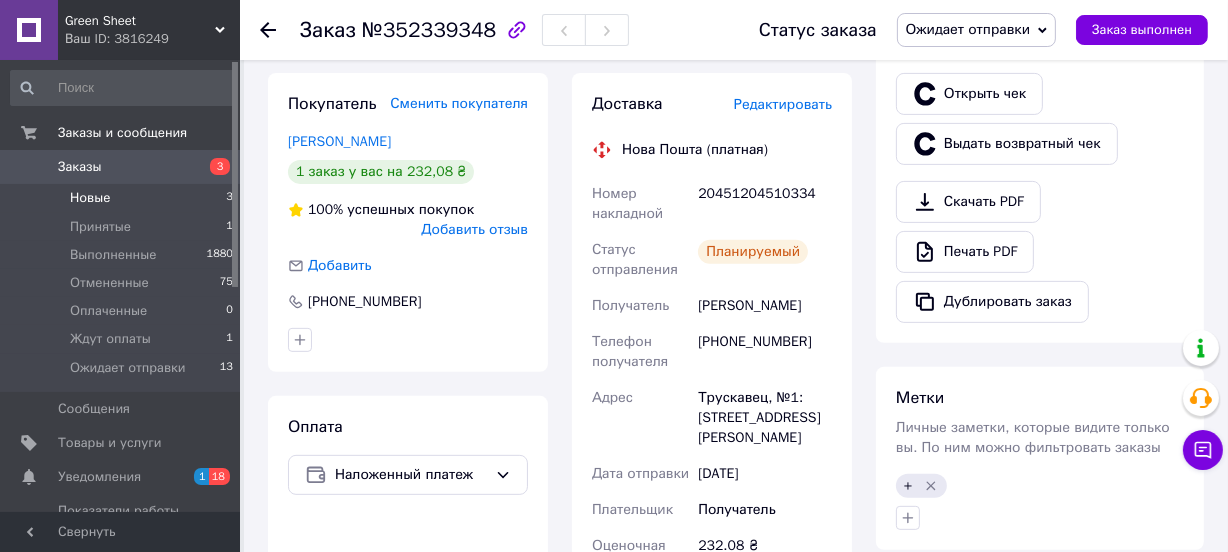 click on "Новые" at bounding box center [90, 198] 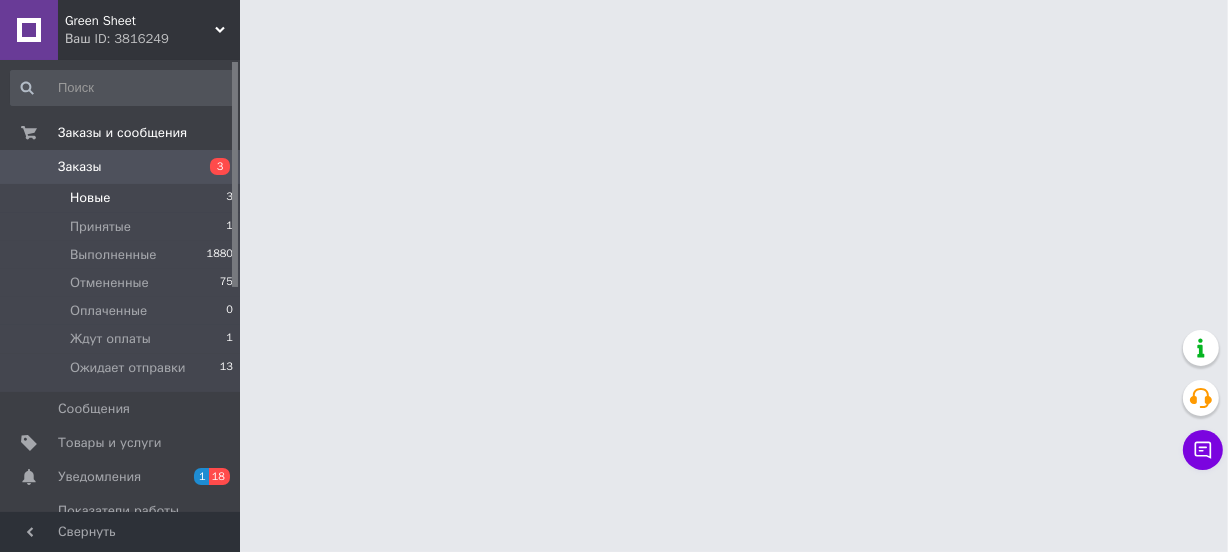 scroll, scrollTop: 0, scrollLeft: 0, axis: both 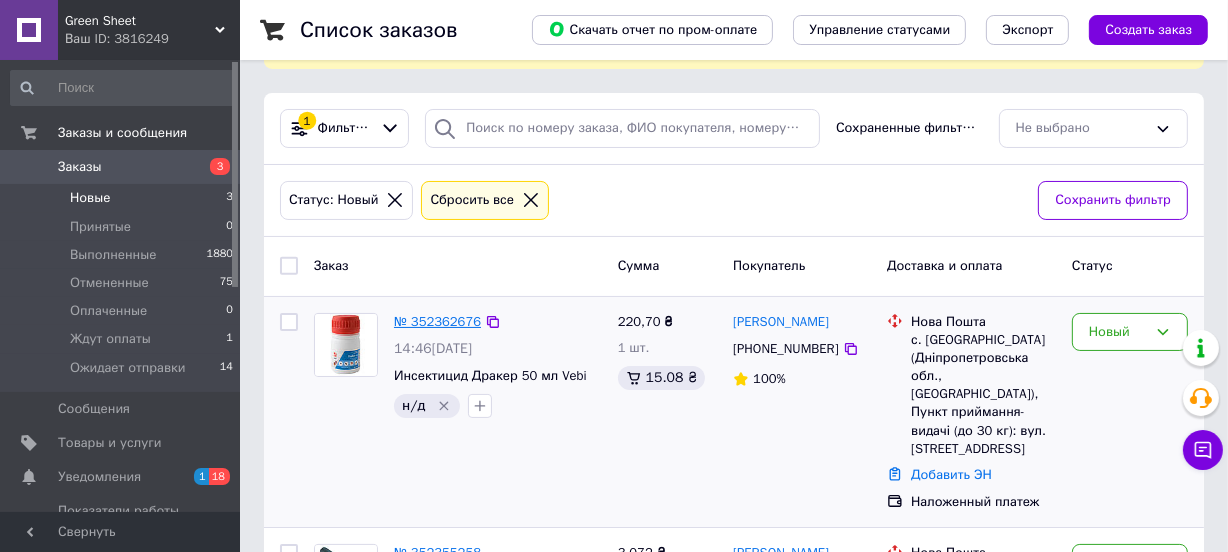 click on "№ 352362676" at bounding box center [437, 321] 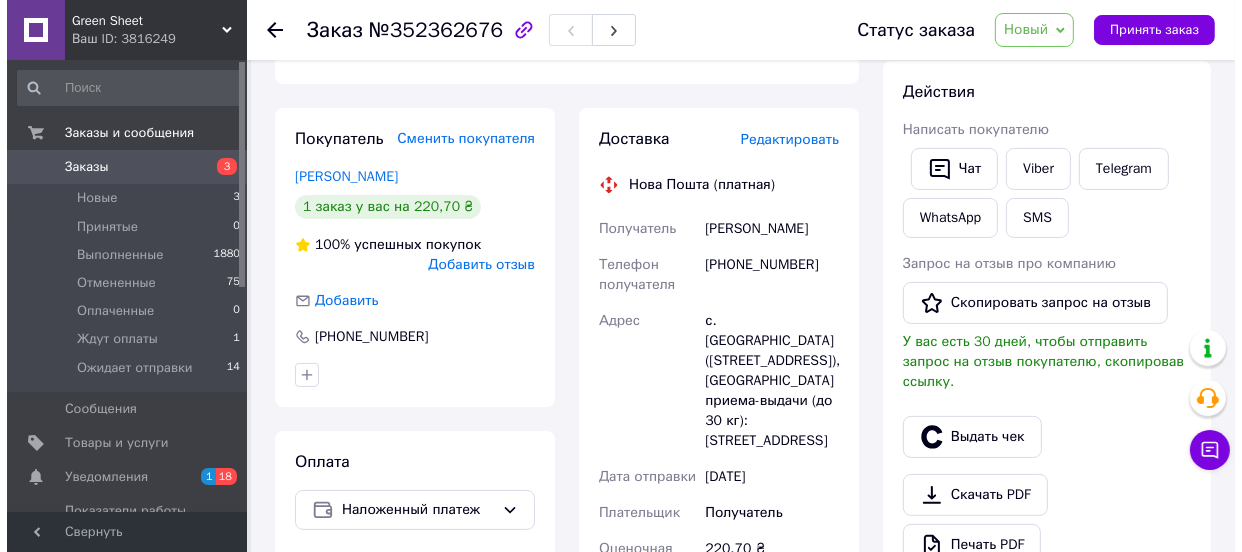 scroll, scrollTop: 302, scrollLeft: 0, axis: vertical 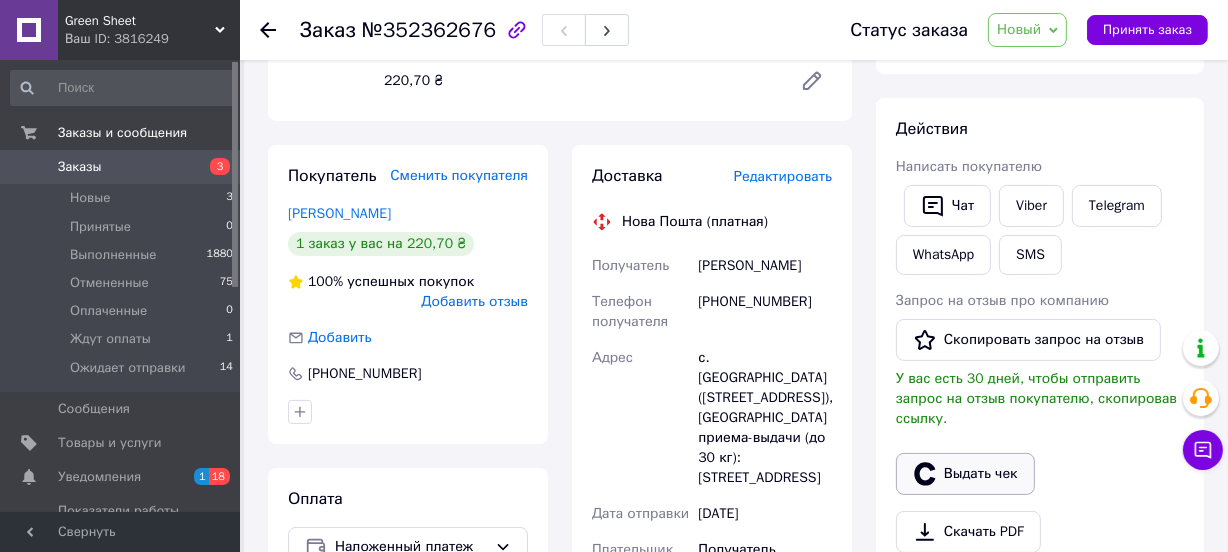 click on "Выдать чек" at bounding box center [965, 474] 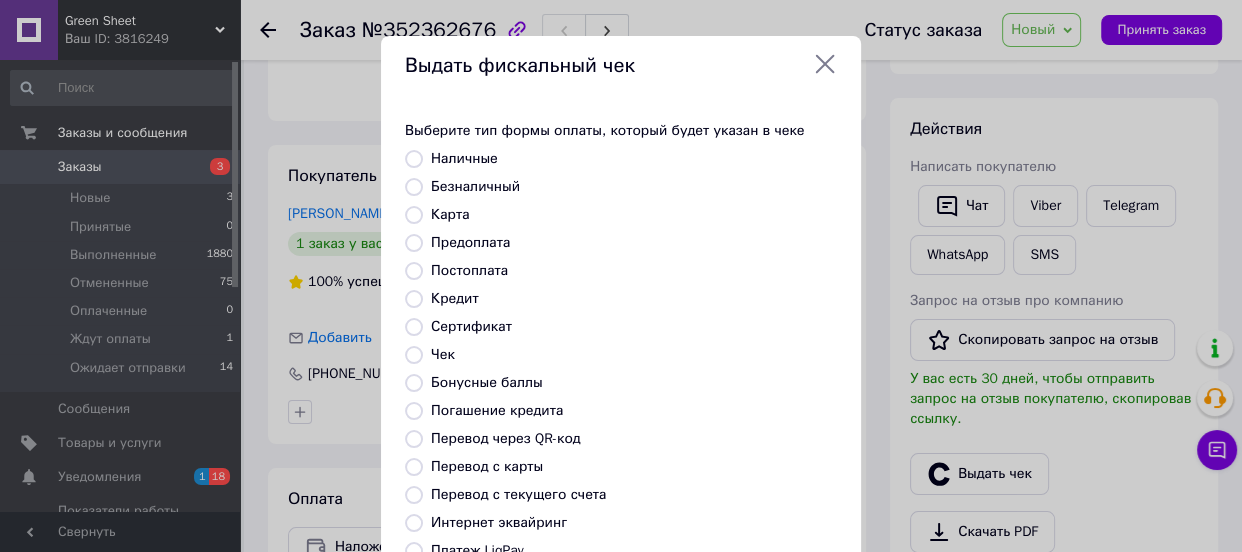 scroll, scrollTop: 302, scrollLeft: 0, axis: vertical 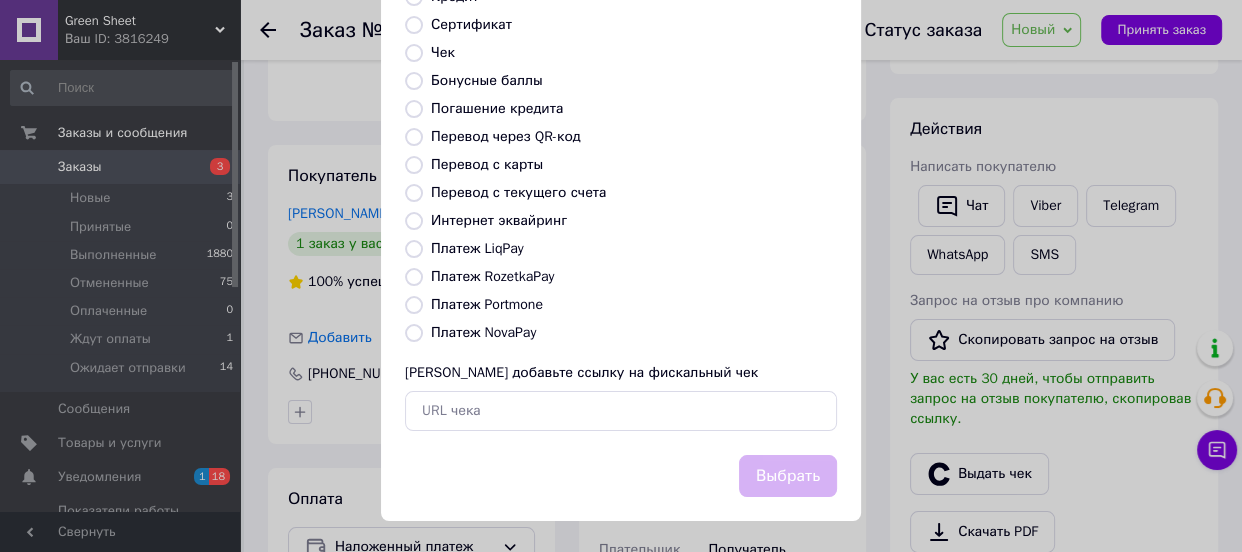 click on "Платеж NovaPay" at bounding box center (483, 332) 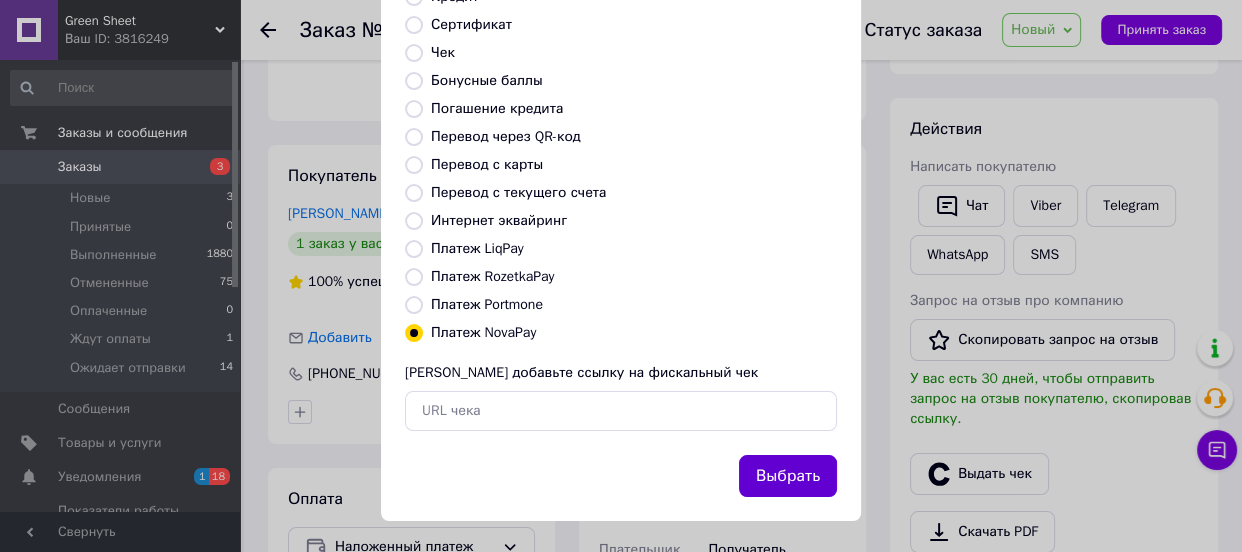 click on "Выбрать" at bounding box center (788, 476) 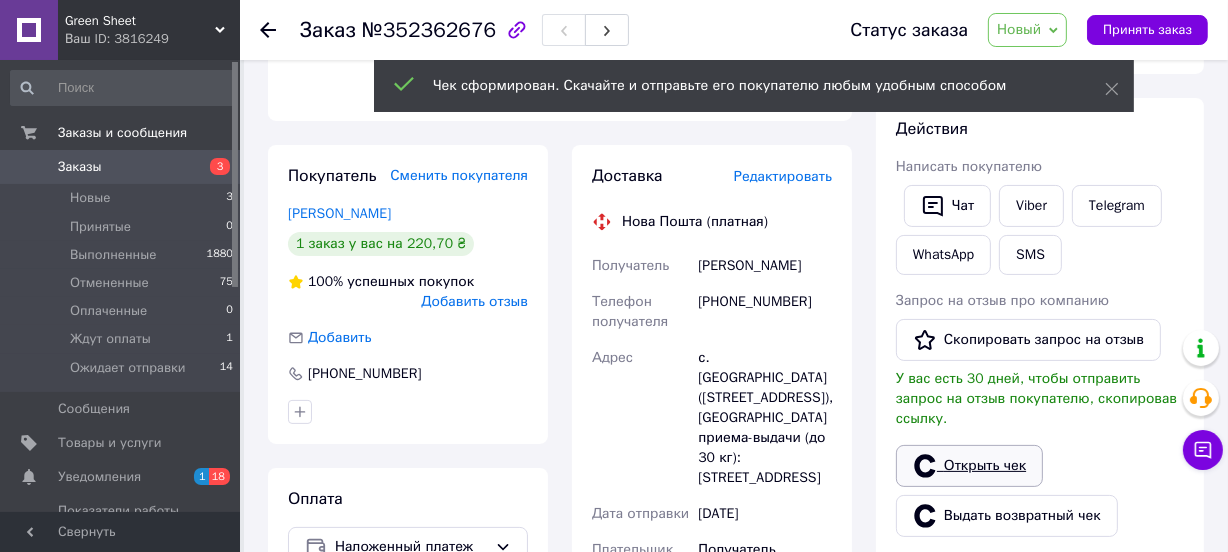 click on "Открыть чек" at bounding box center [969, 466] 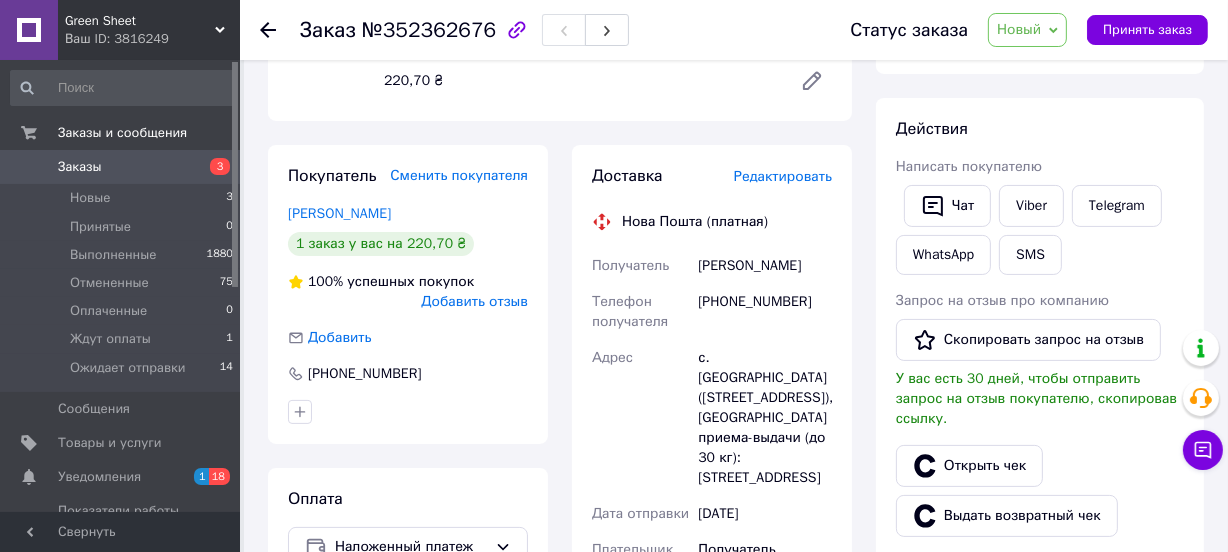 click on "Новый" at bounding box center [1019, 29] 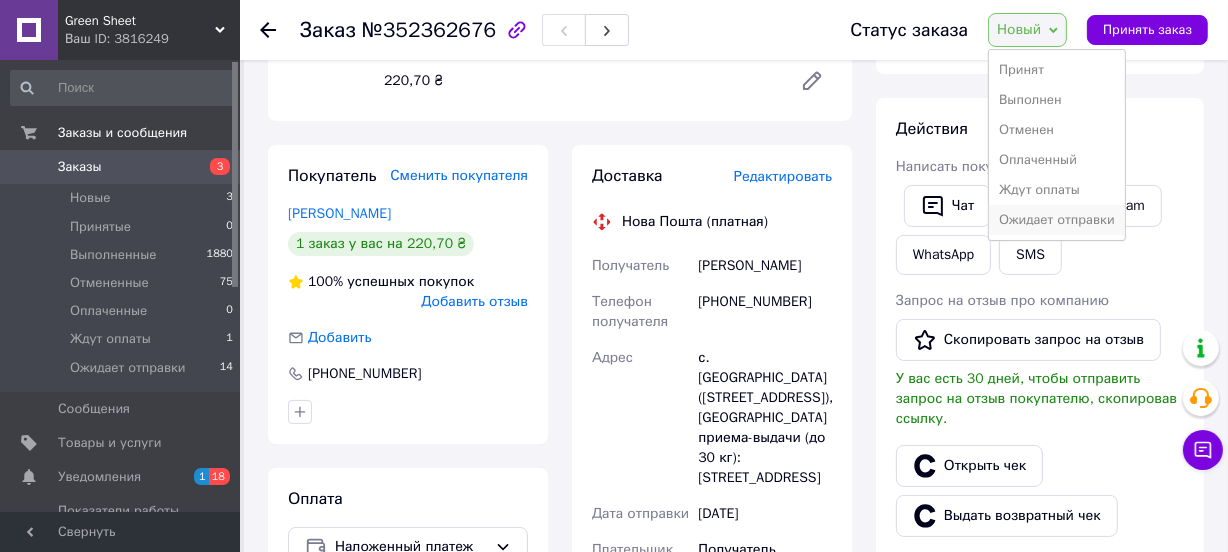 click on "Ожидает отправки" at bounding box center [1057, 220] 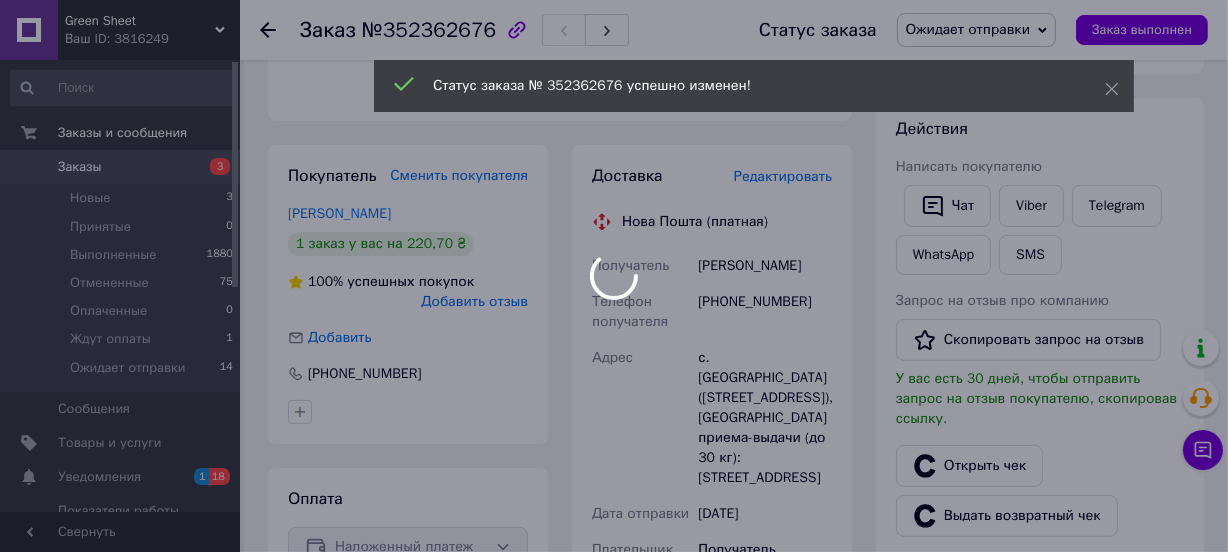 click on "Редактировать" at bounding box center [783, 176] 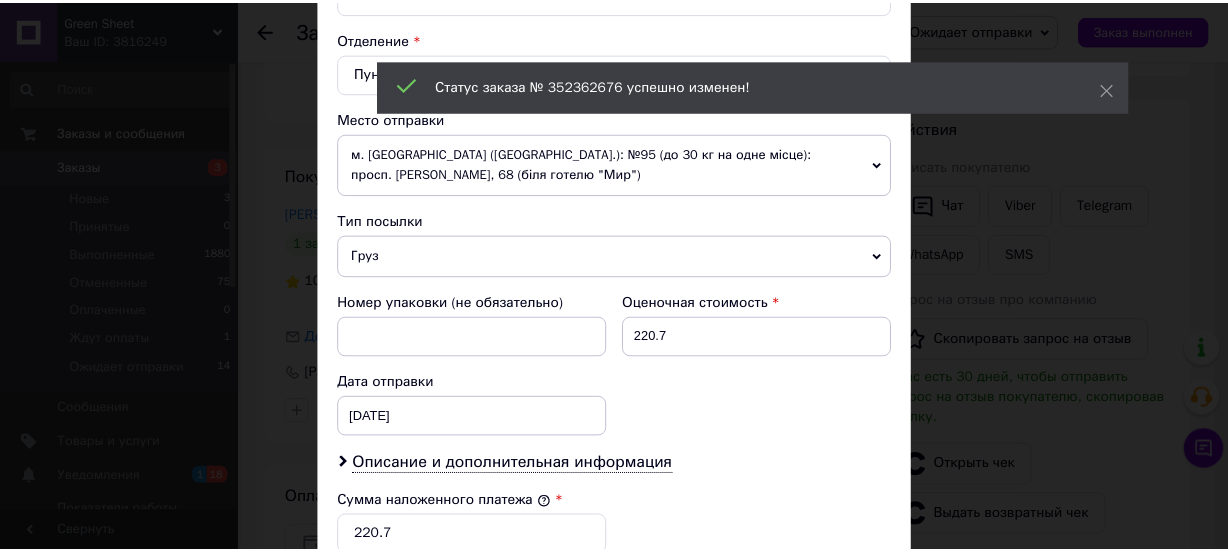 scroll, scrollTop: 990, scrollLeft: 0, axis: vertical 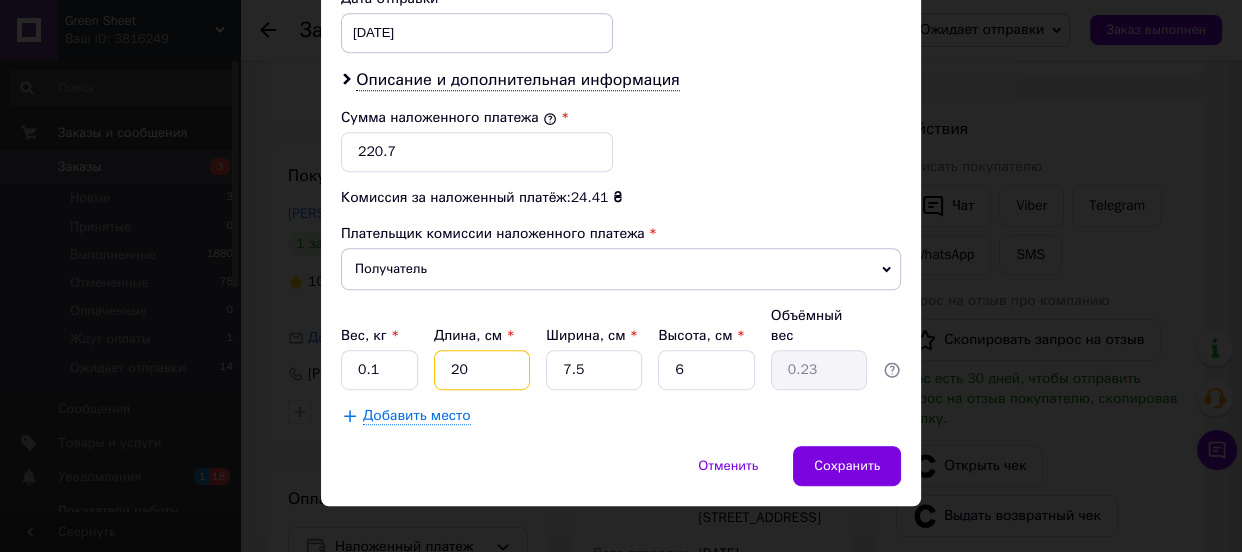 drag, startPoint x: 468, startPoint y: 346, endPoint x: 439, endPoint y: 344, distance: 29.068884 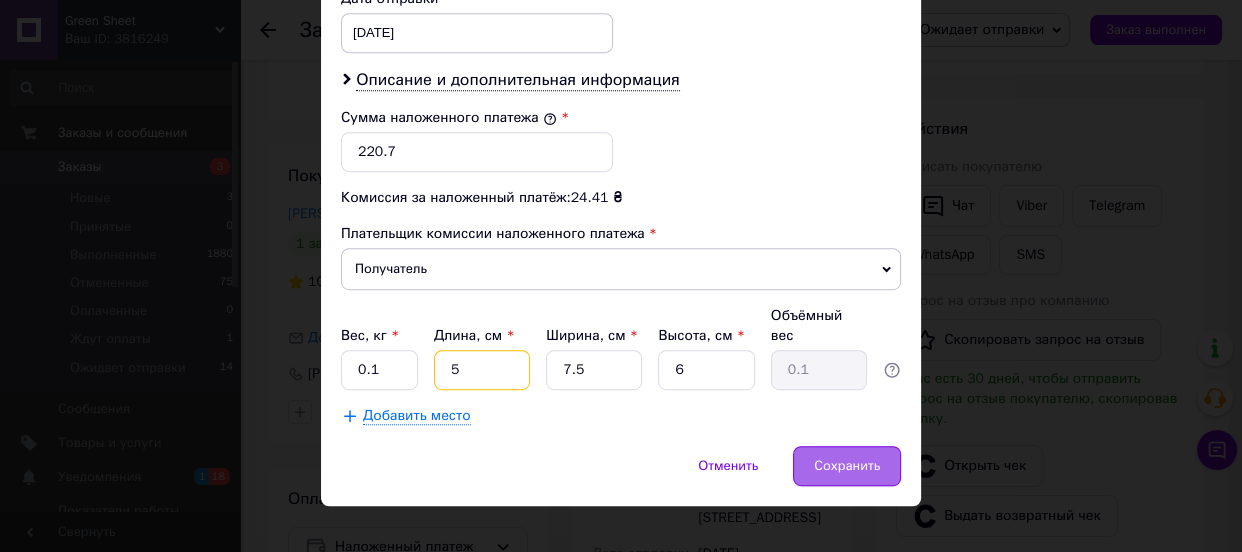 type on "5" 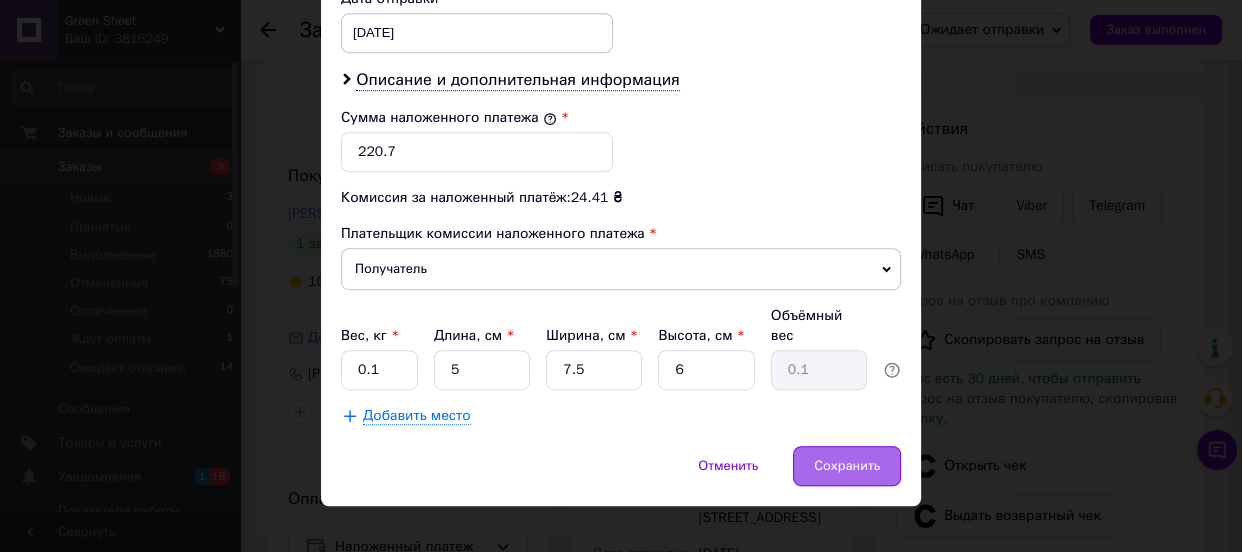 click on "Сохранить" at bounding box center [847, 466] 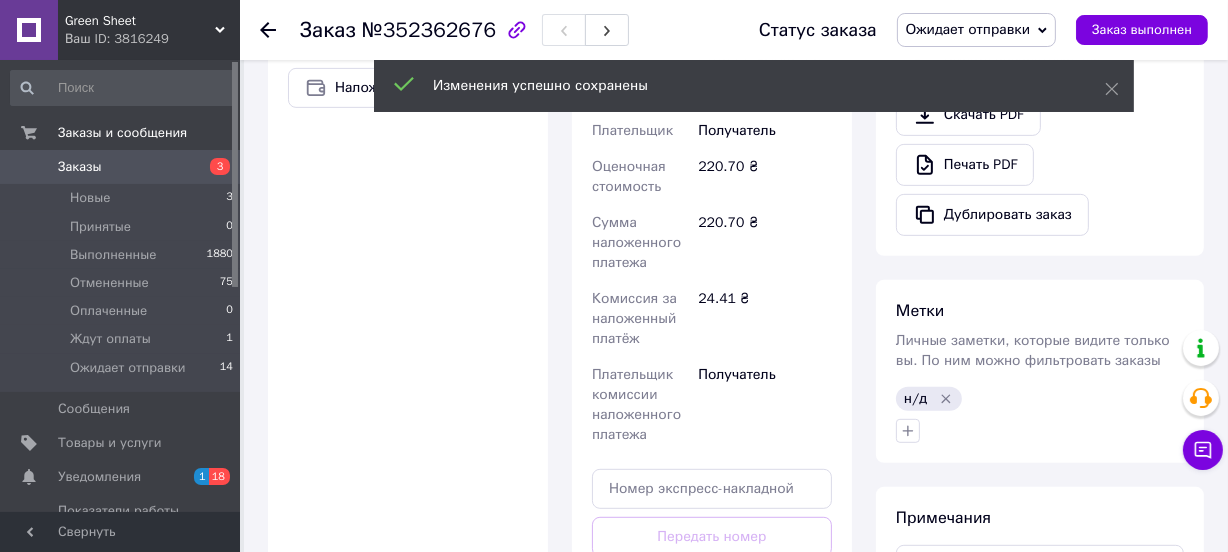 scroll, scrollTop: 909, scrollLeft: 0, axis: vertical 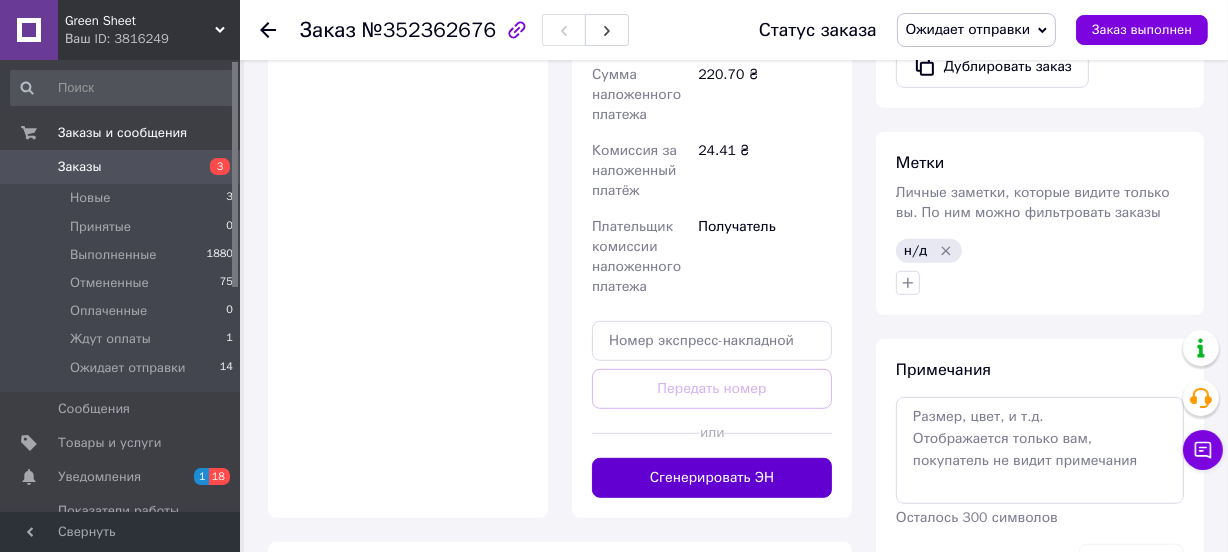 click on "Сгенерировать ЭН" at bounding box center (712, 478) 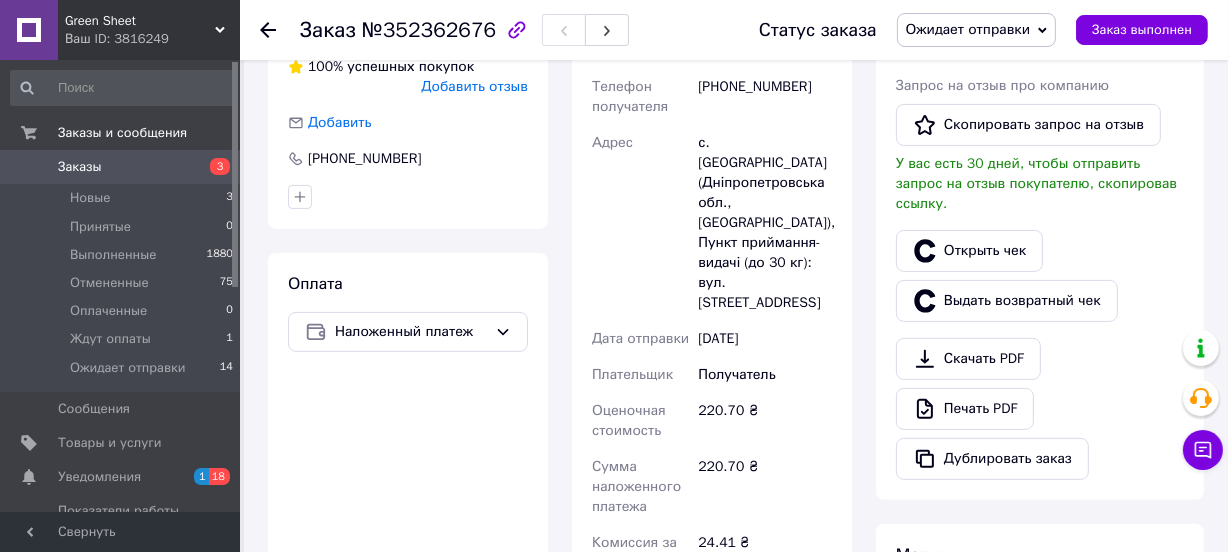 scroll, scrollTop: 454, scrollLeft: 0, axis: vertical 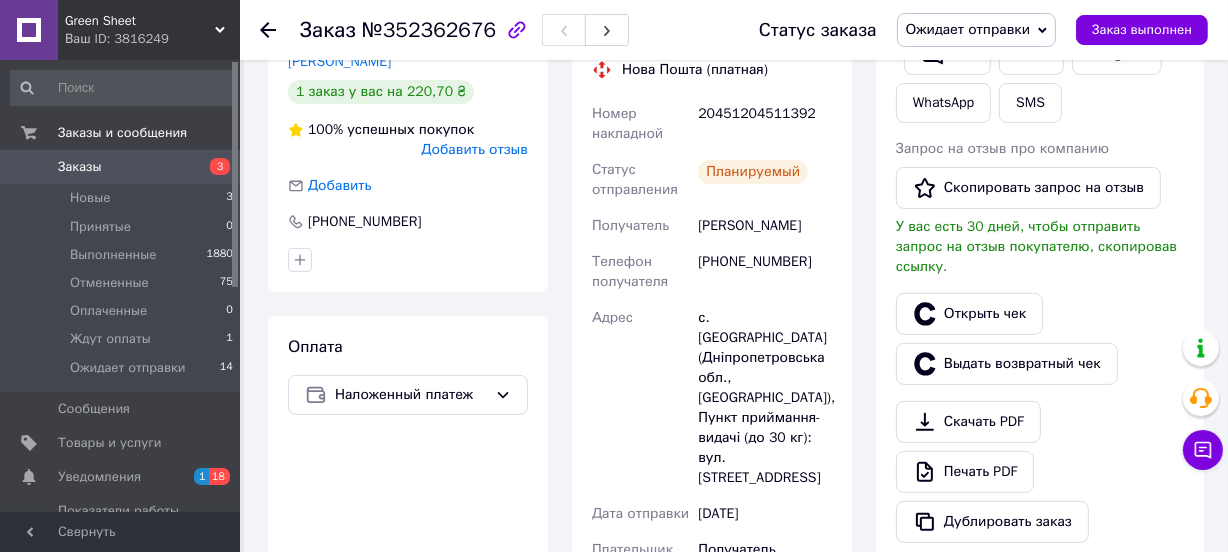 click 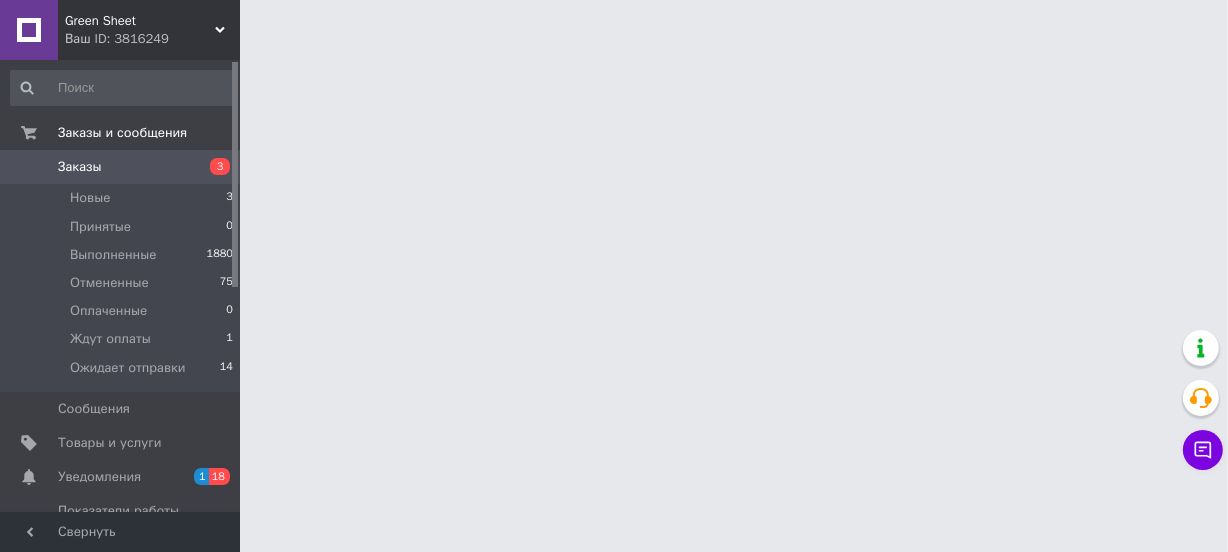 scroll, scrollTop: 0, scrollLeft: 0, axis: both 